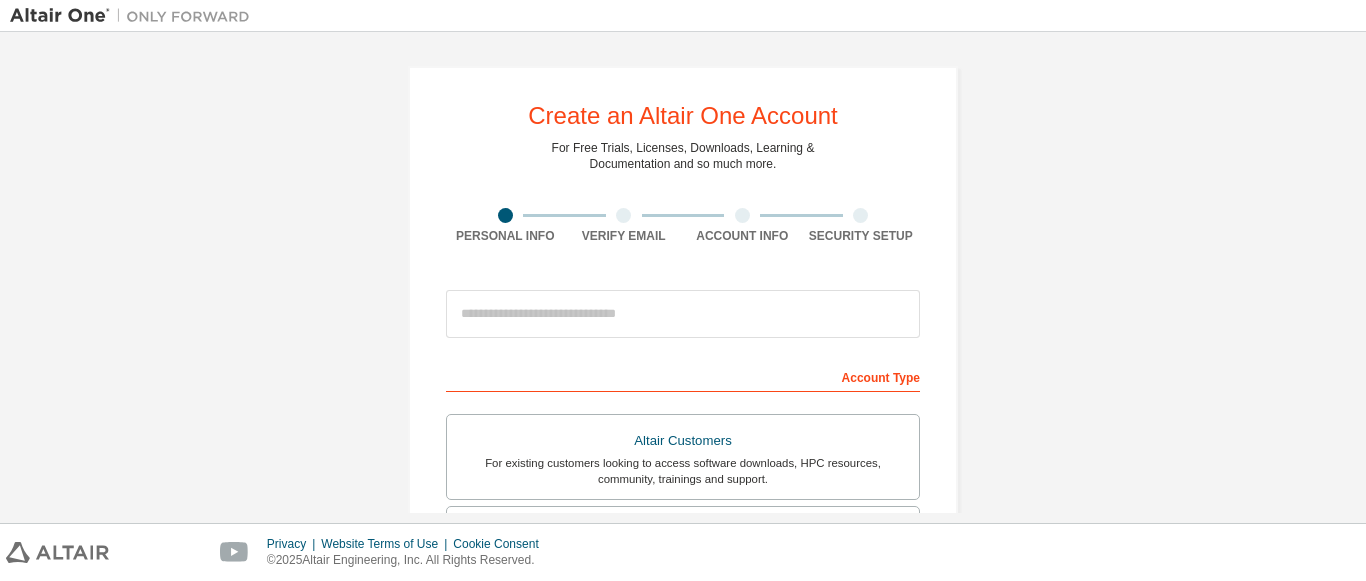 scroll, scrollTop: 0, scrollLeft: 0, axis: both 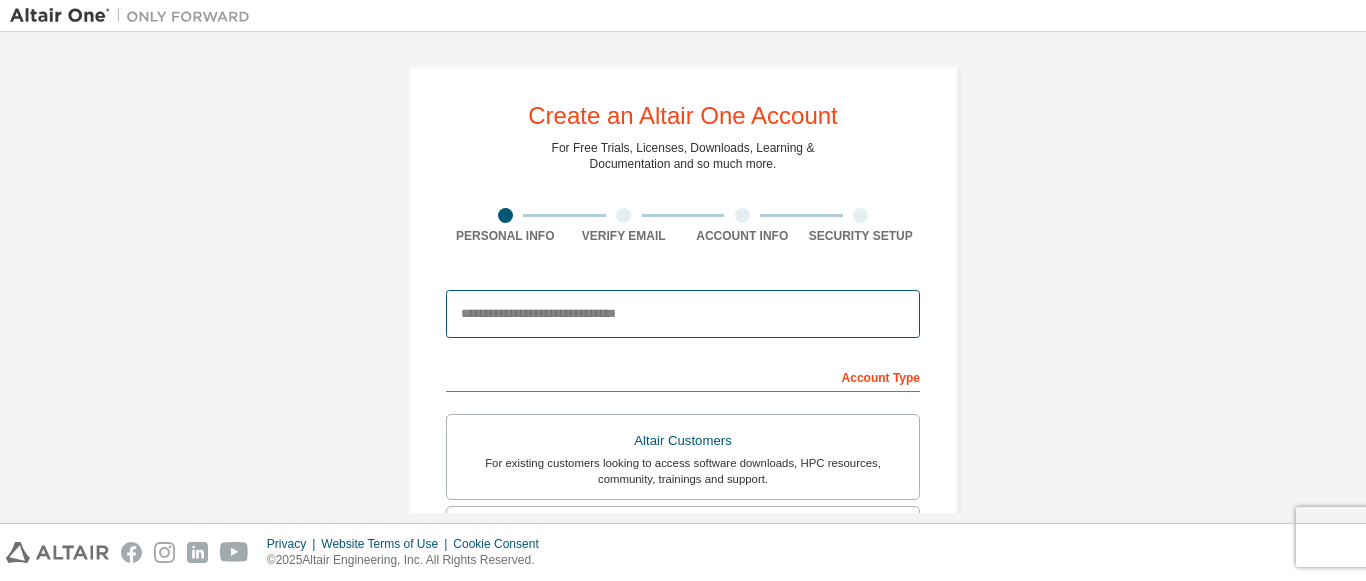 click at bounding box center (683, 314) 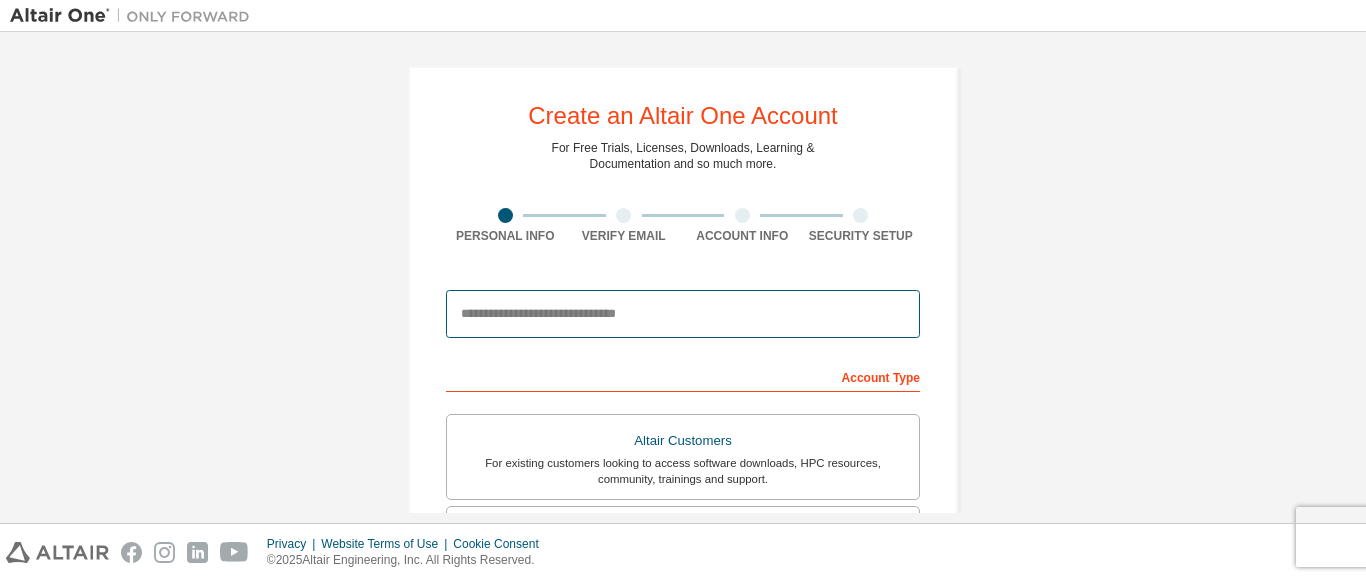 type on "**********" 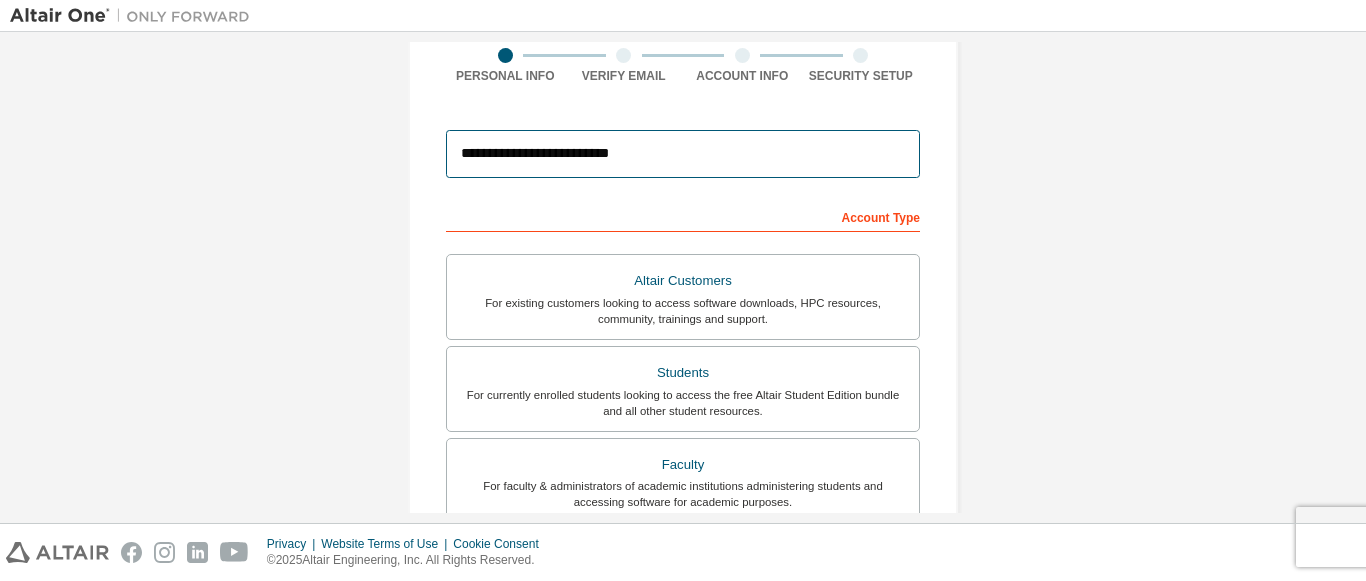 scroll, scrollTop: 160, scrollLeft: 0, axis: vertical 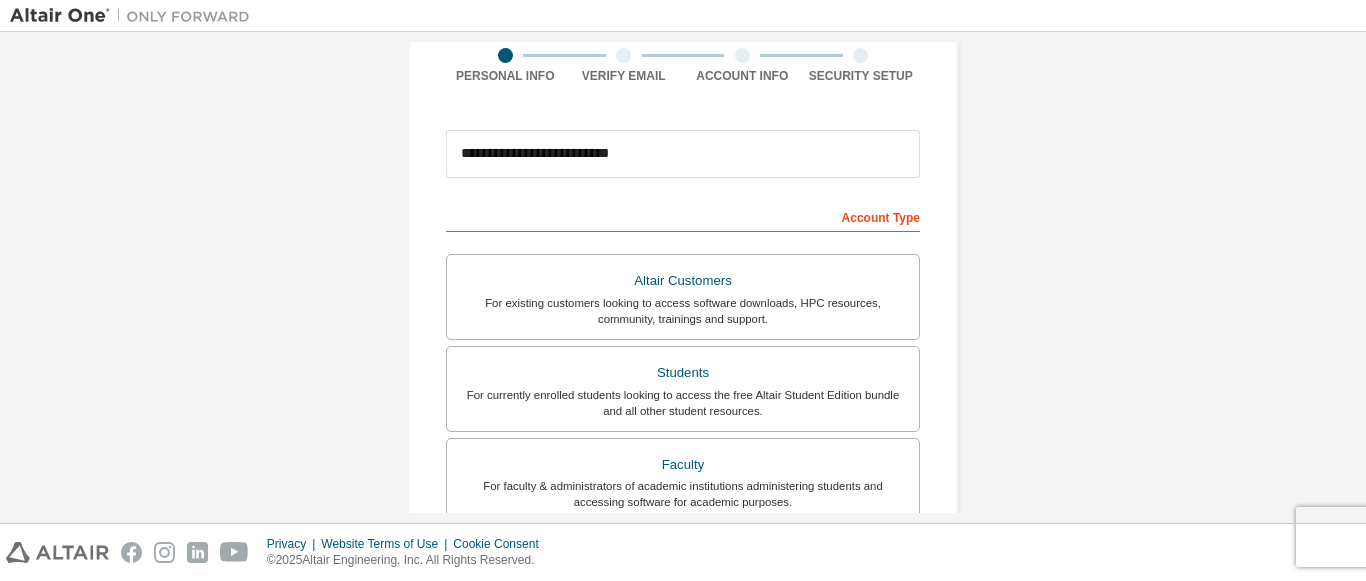 click on "Students" at bounding box center [683, 373] 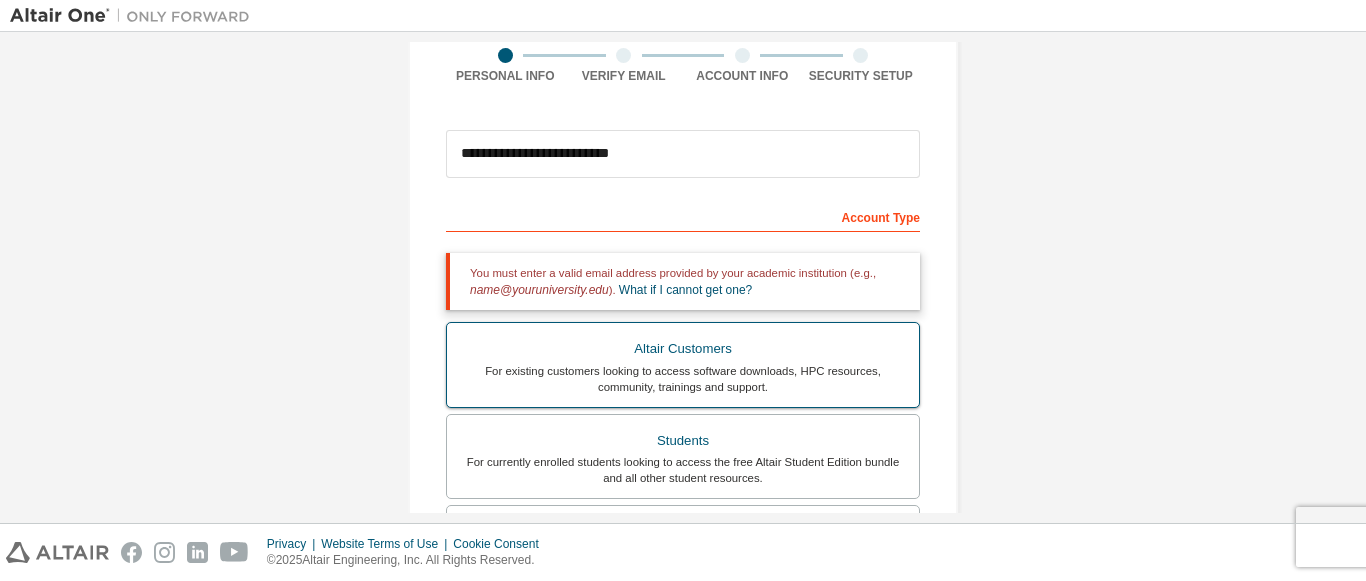 click on "For existing customers looking to access software downloads, HPC resources, community, trainings and support." at bounding box center [683, 379] 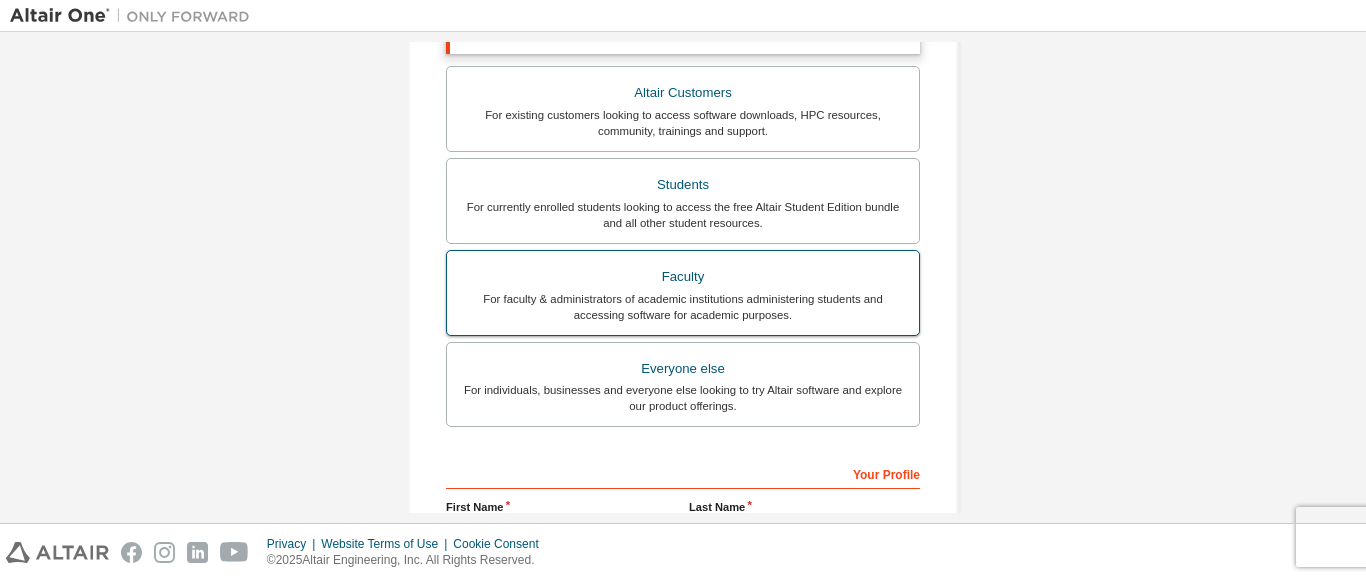 scroll, scrollTop: 497, scrollLeft: 0, axis: vertical 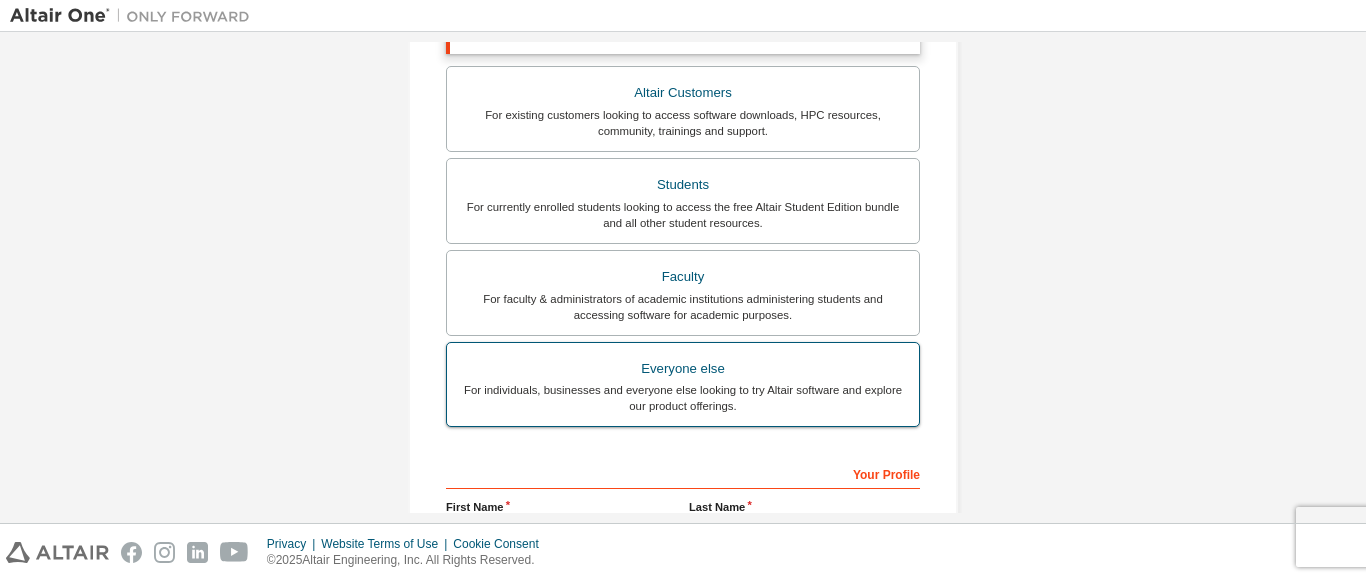 click on "For individuals, businesses and everyone else looking to try Altair software and explore our product offerings." at bounding box center [683, 398] 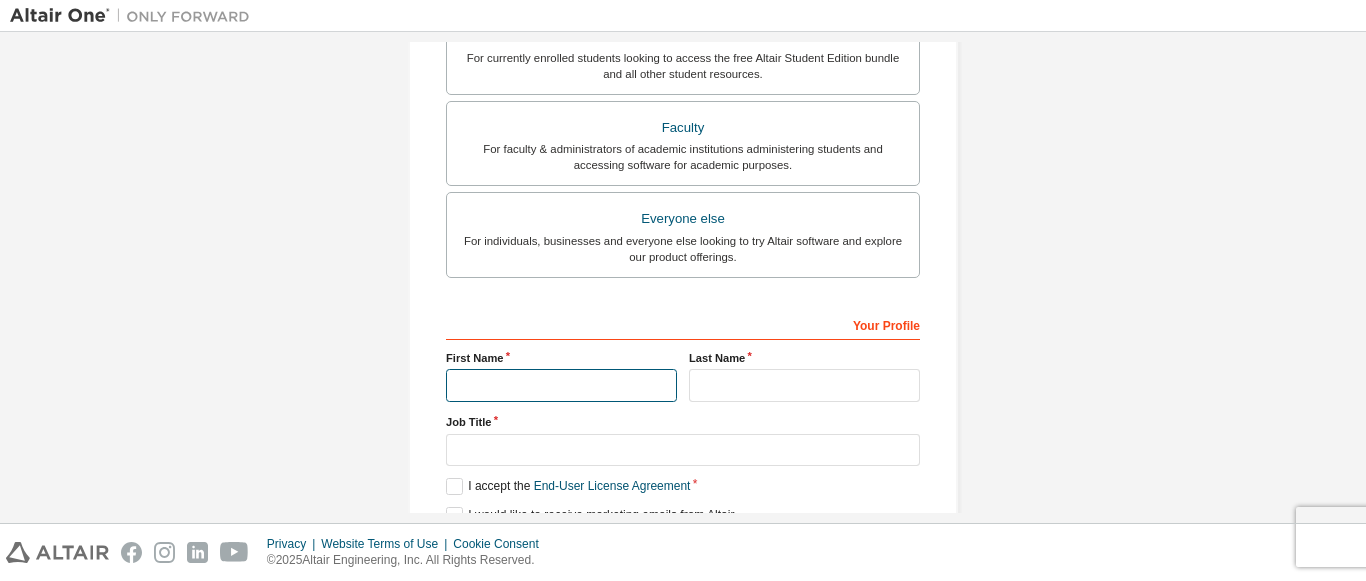 click at bounding box center [561, 385] 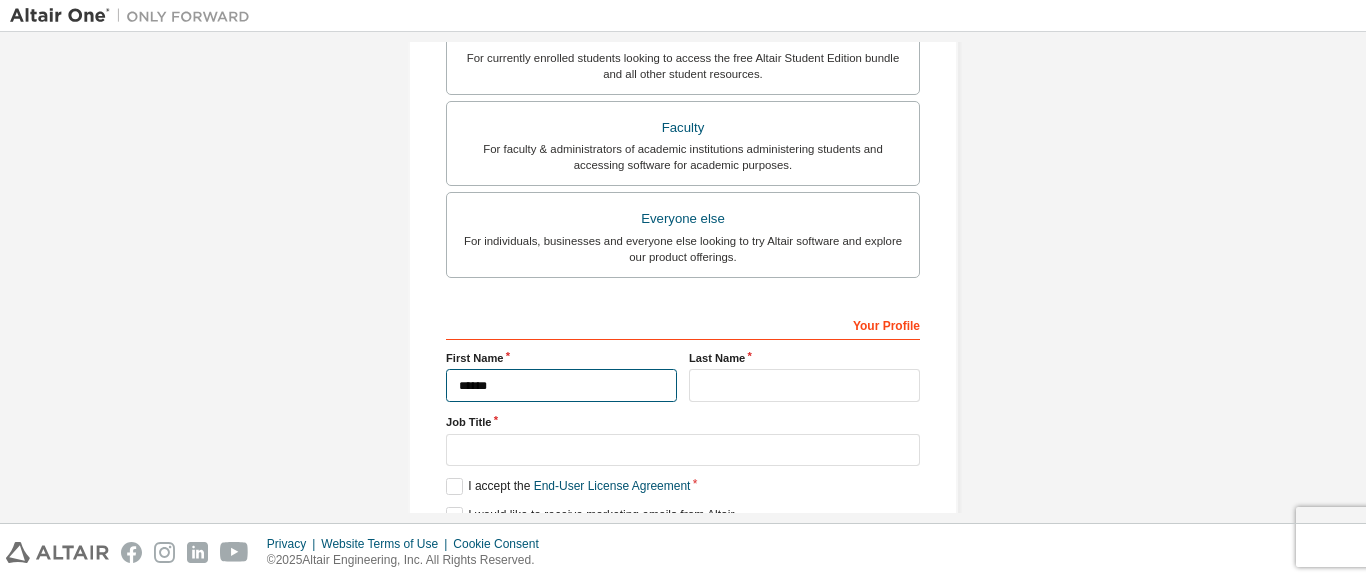 type on "******" 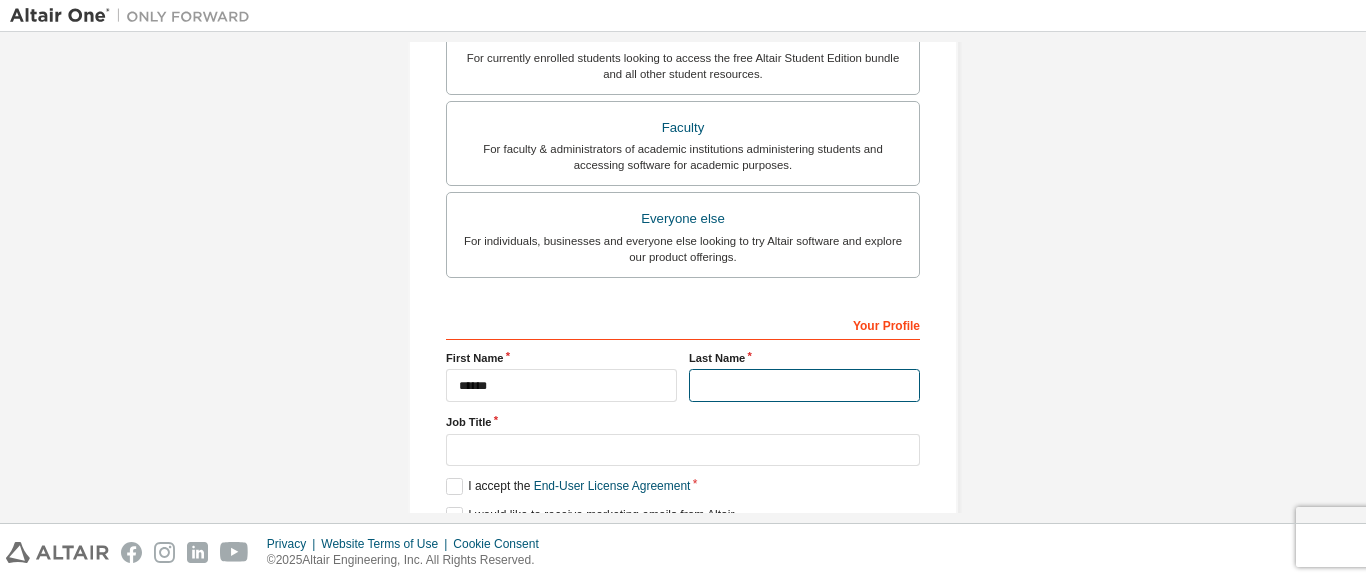 click at bounding box center [804, 385] 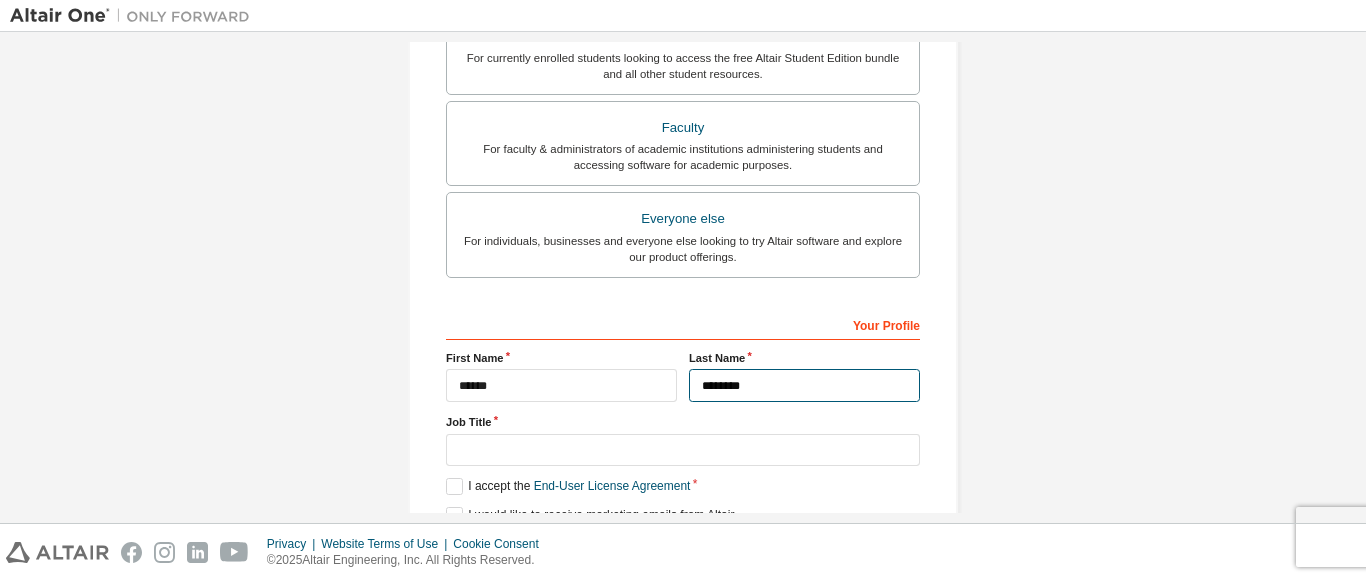 type on "********" 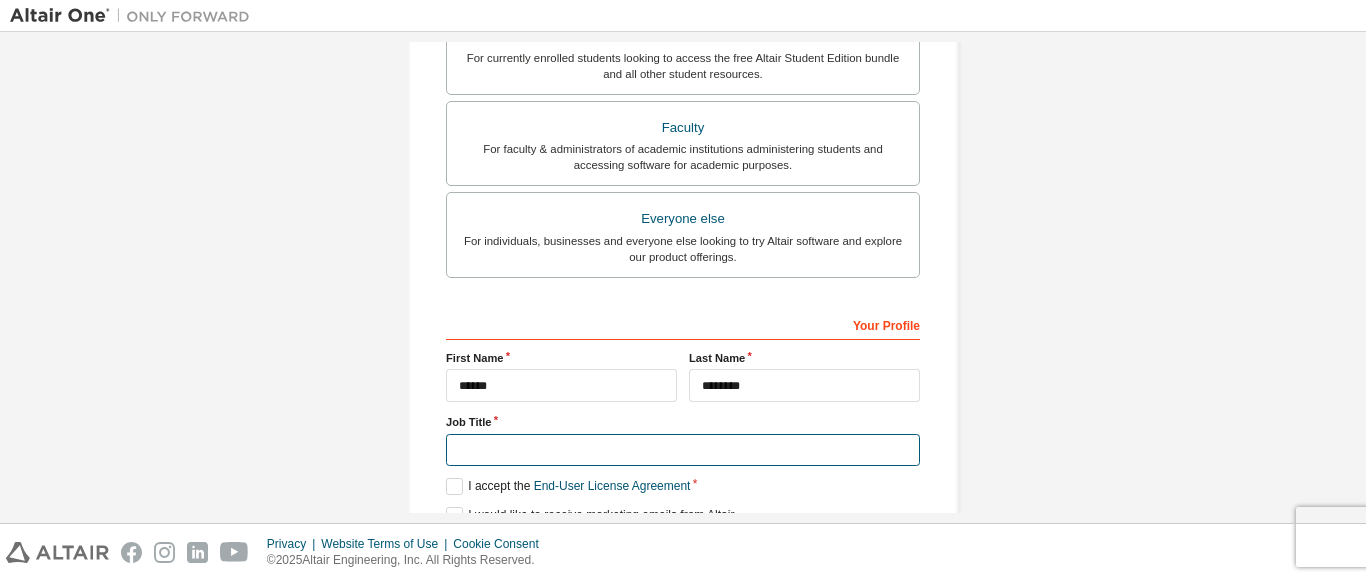 click at bounding box center [683, 450] 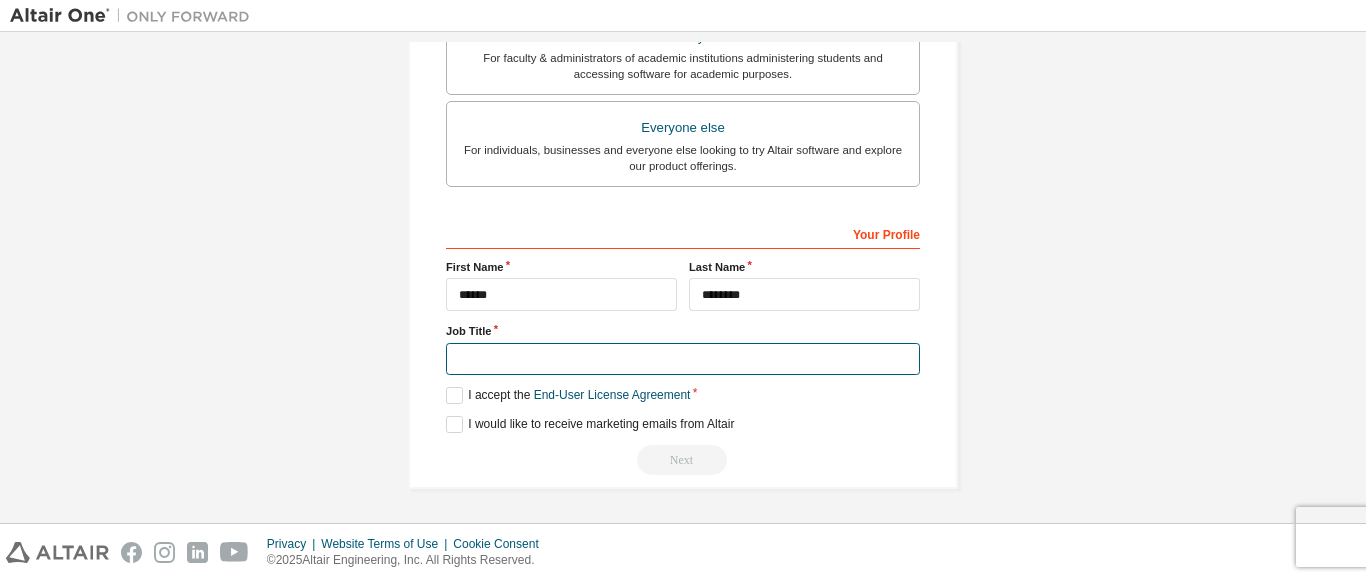 scroll, scrollTop: 588, scrollLeft: 0, axis: vertical 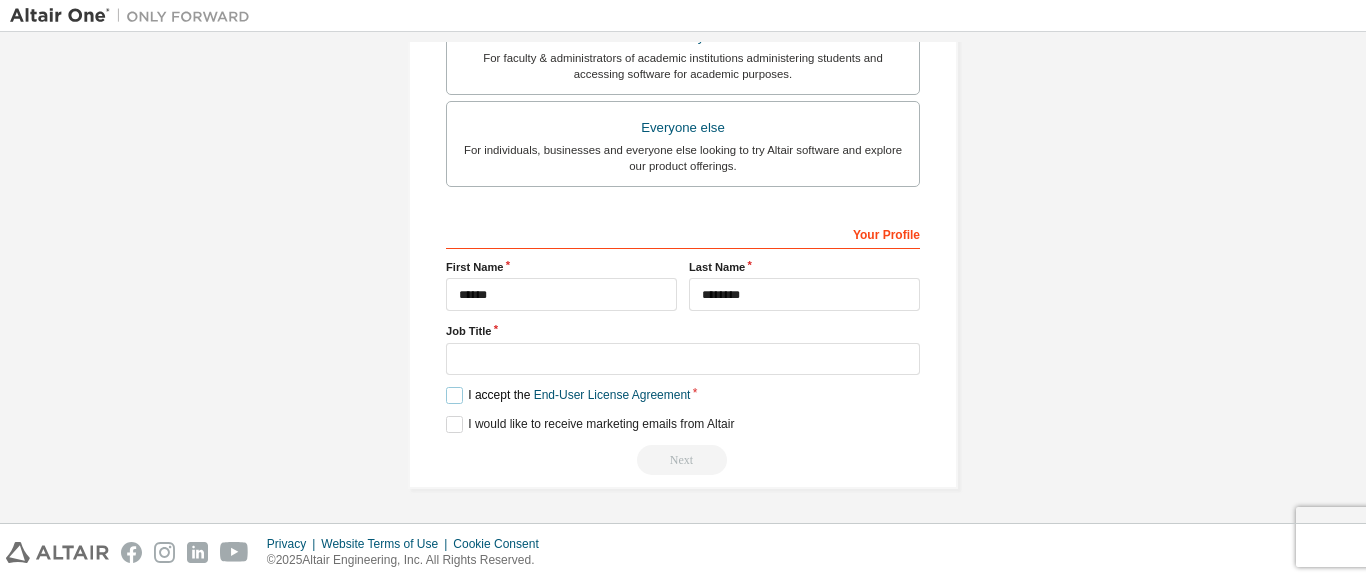 click on "I accept the    End-User License Agreement" at bounding box center (568, 395) 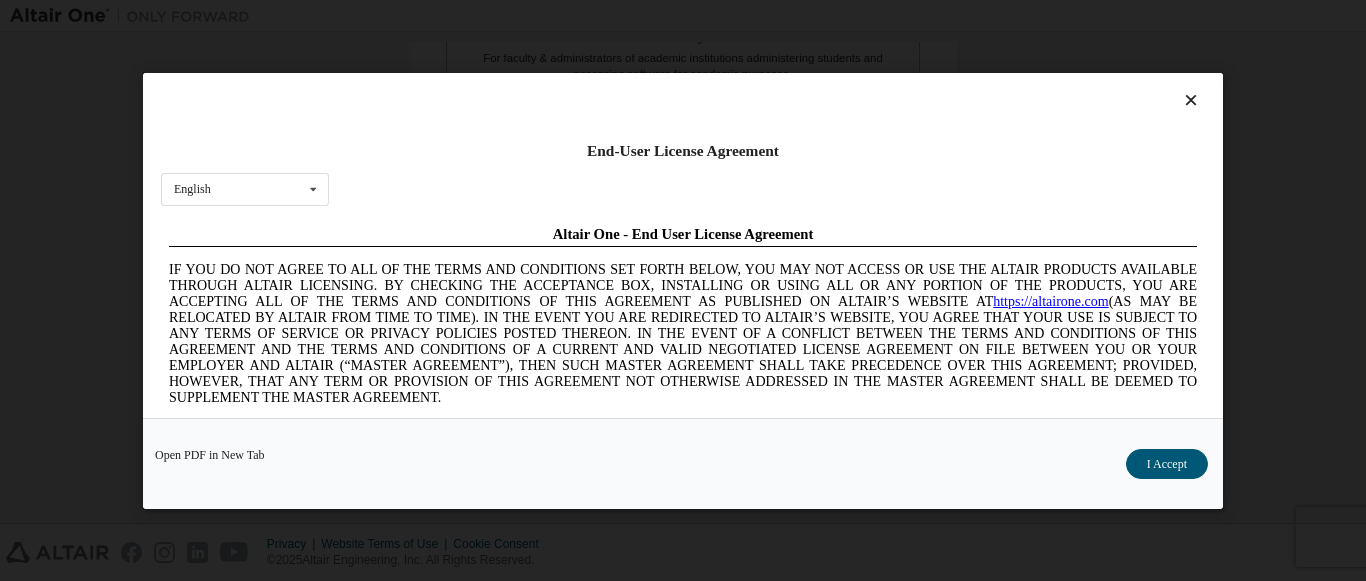 scroll, scrollTop: 0, scrollLeft: 0, axis: both 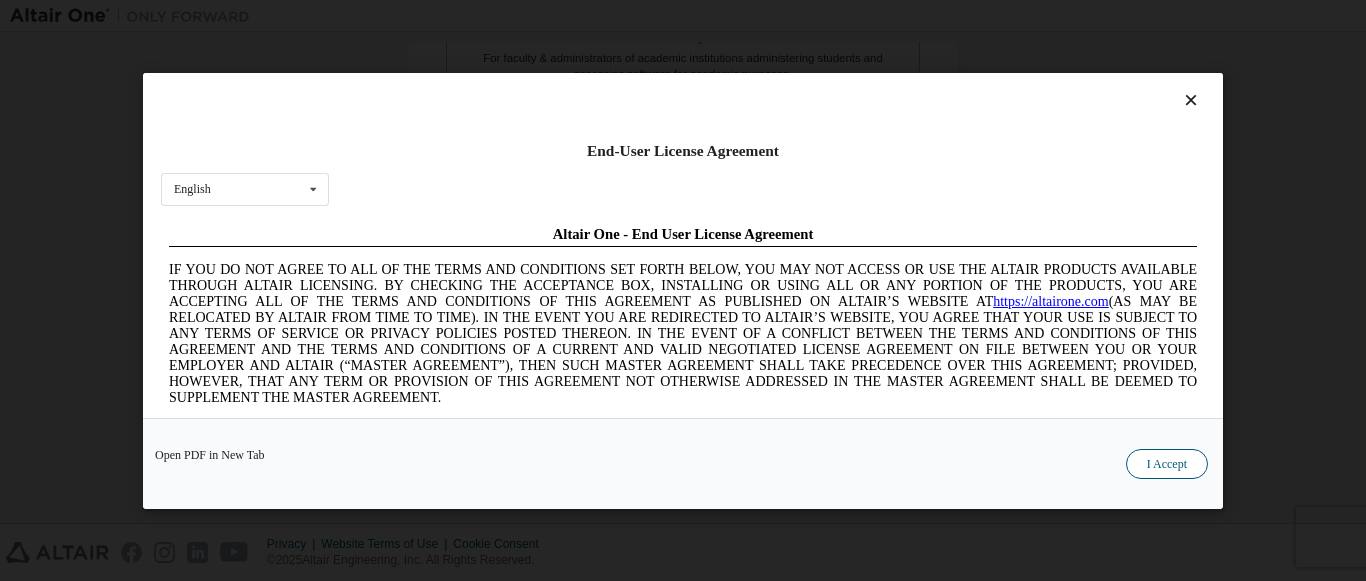click on "I Accept" at bounding box center [1167, 463] 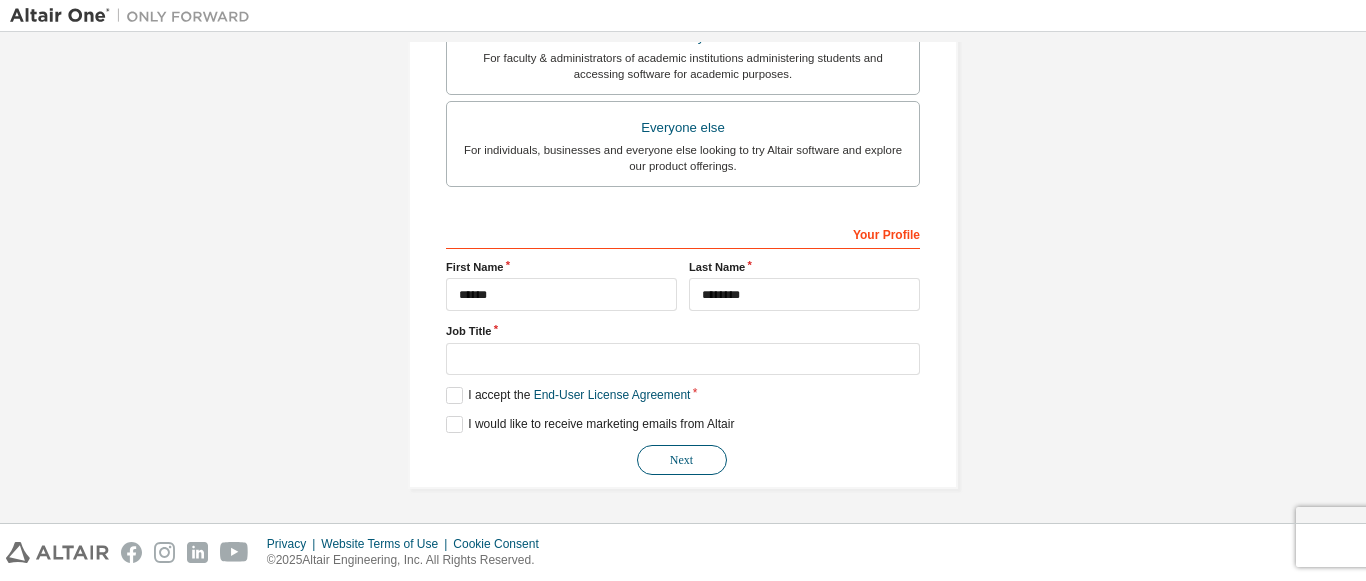 click on "Next" at bounding box center (682, 460) 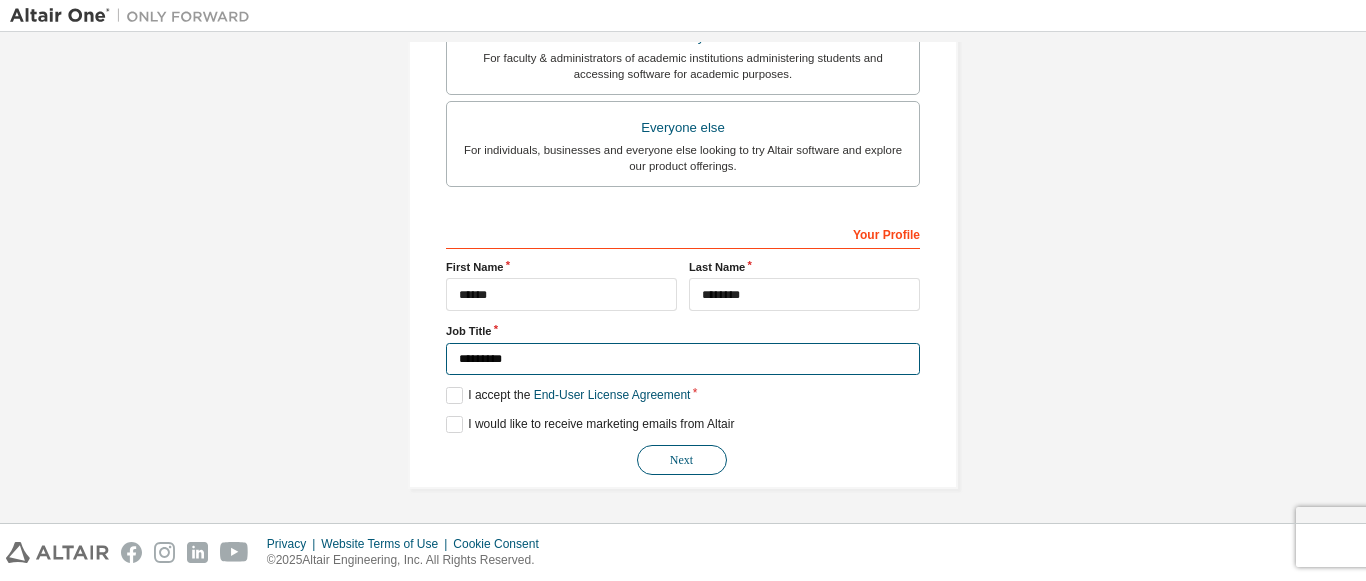 type on "*********" 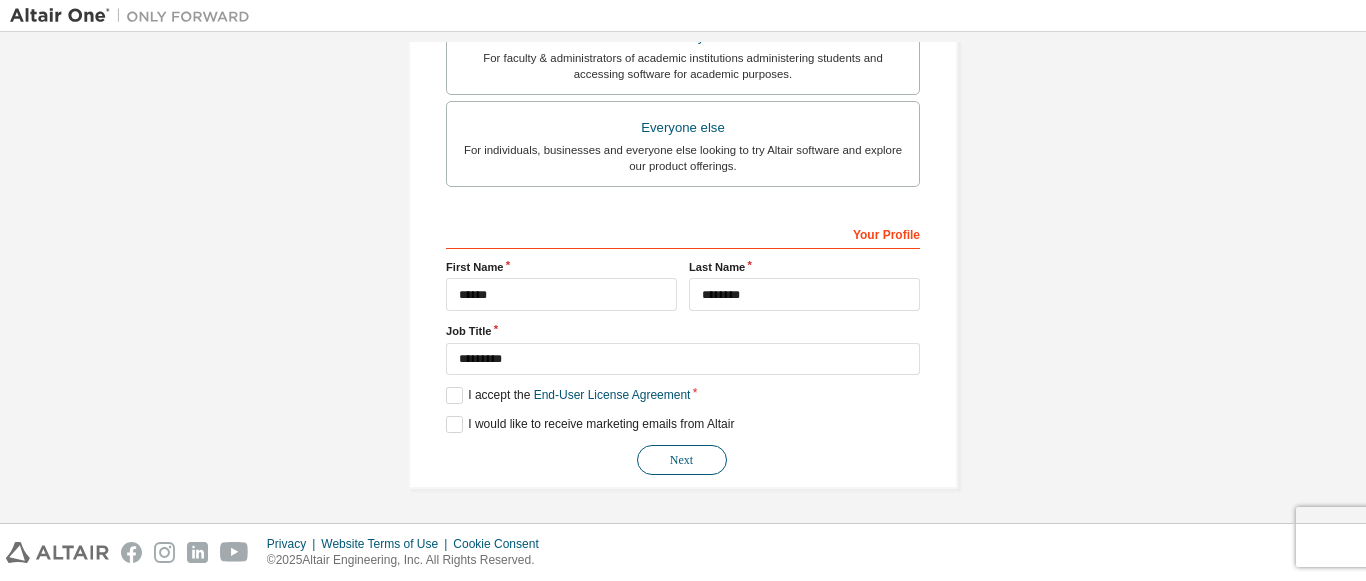 click on "Next" at bounding box center (682, 460) 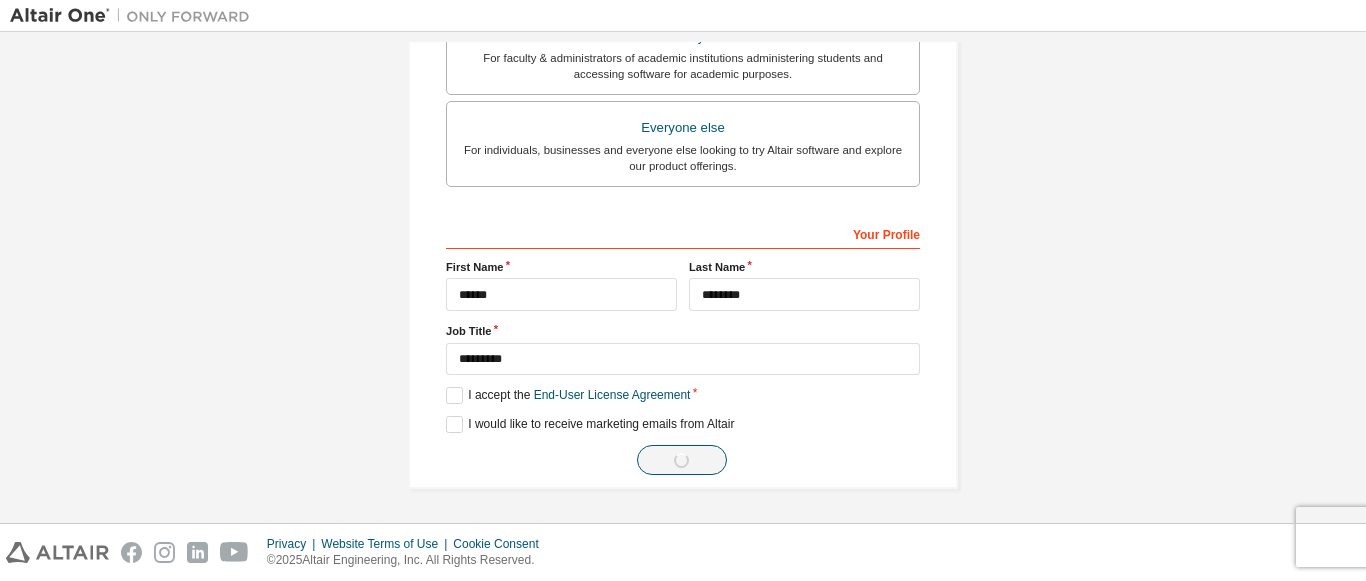 scroll, scrollTop: 6, scrollLeft: 0, axis: vertical 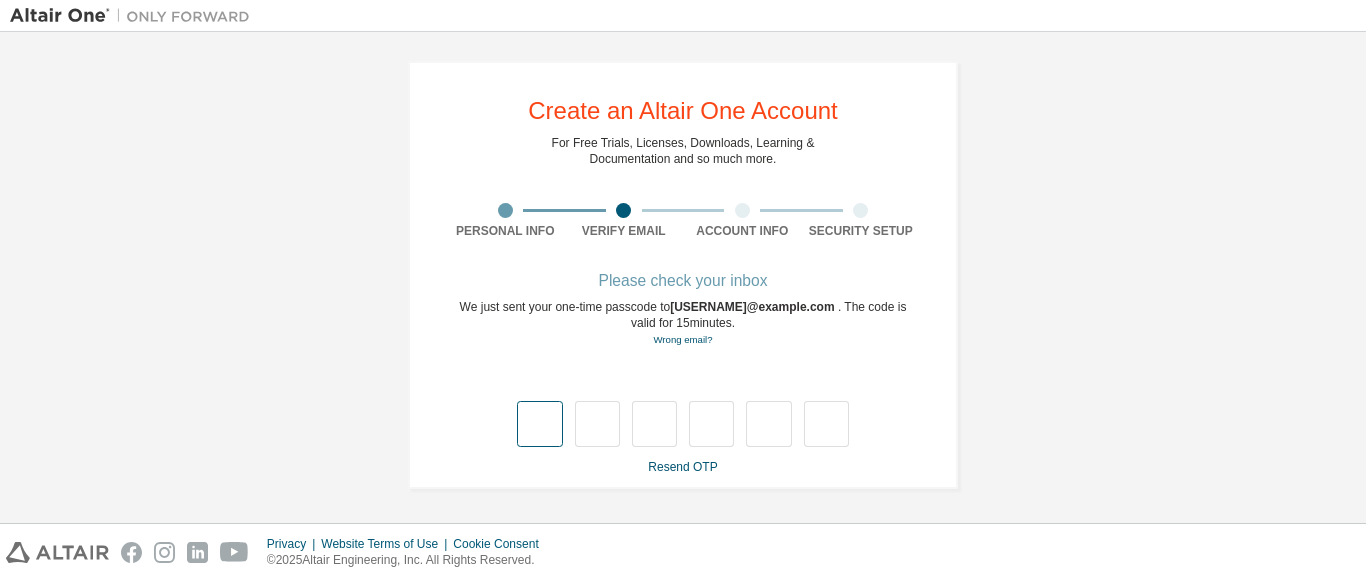 type on "*" 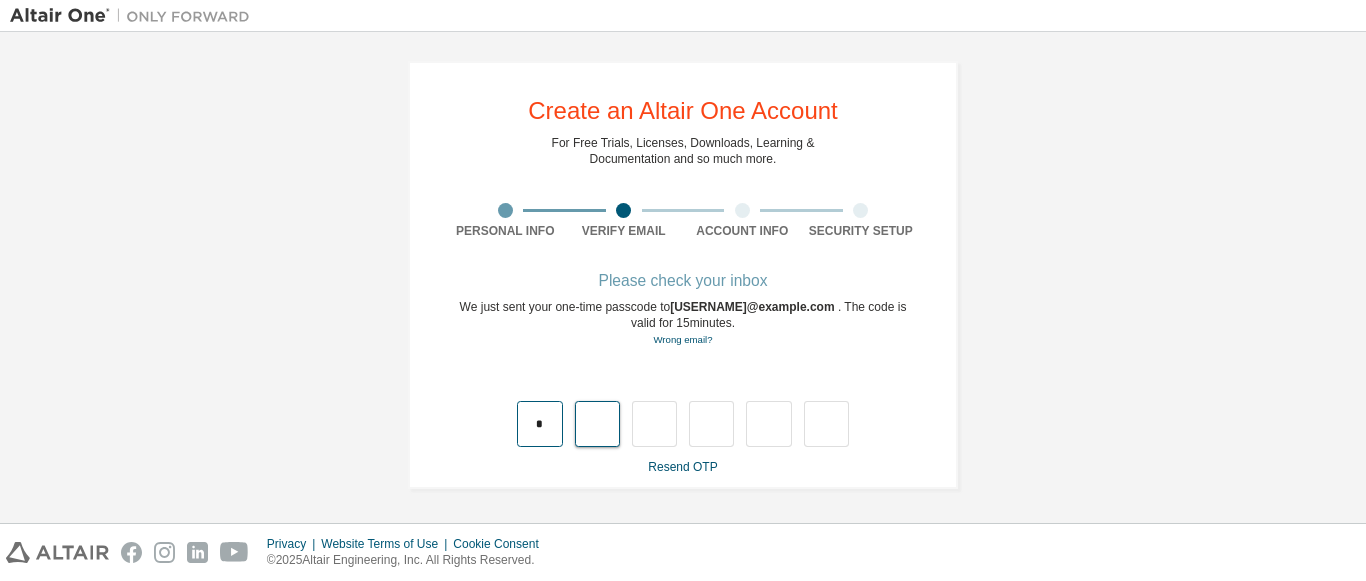 type on "*" 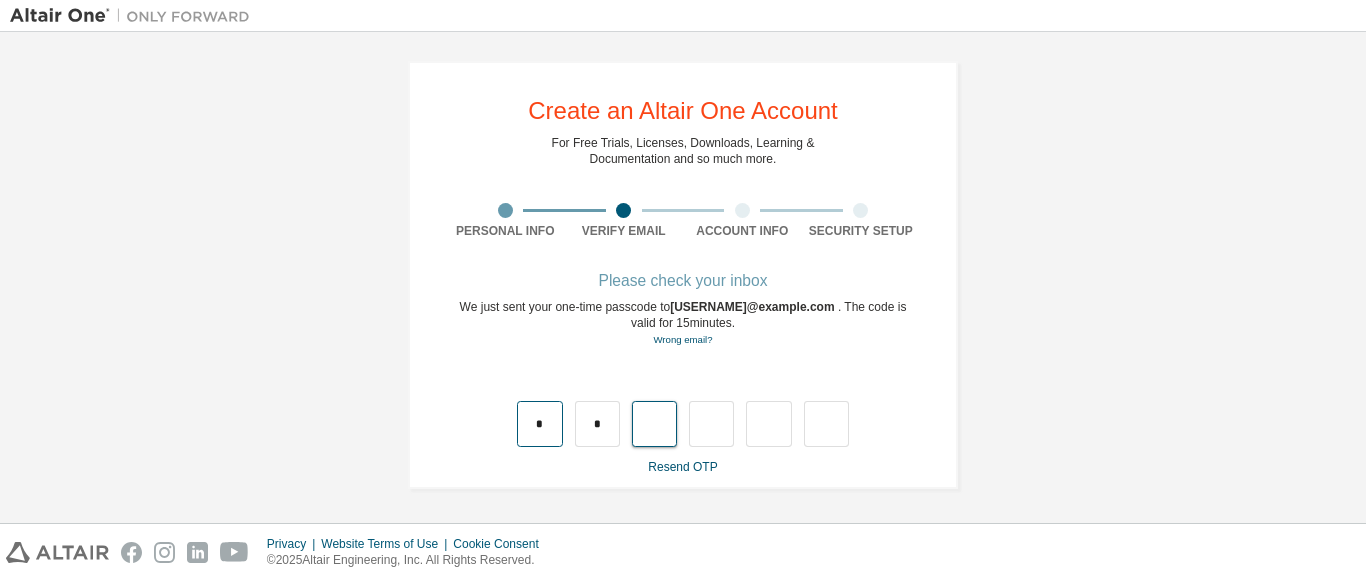 type on "*" 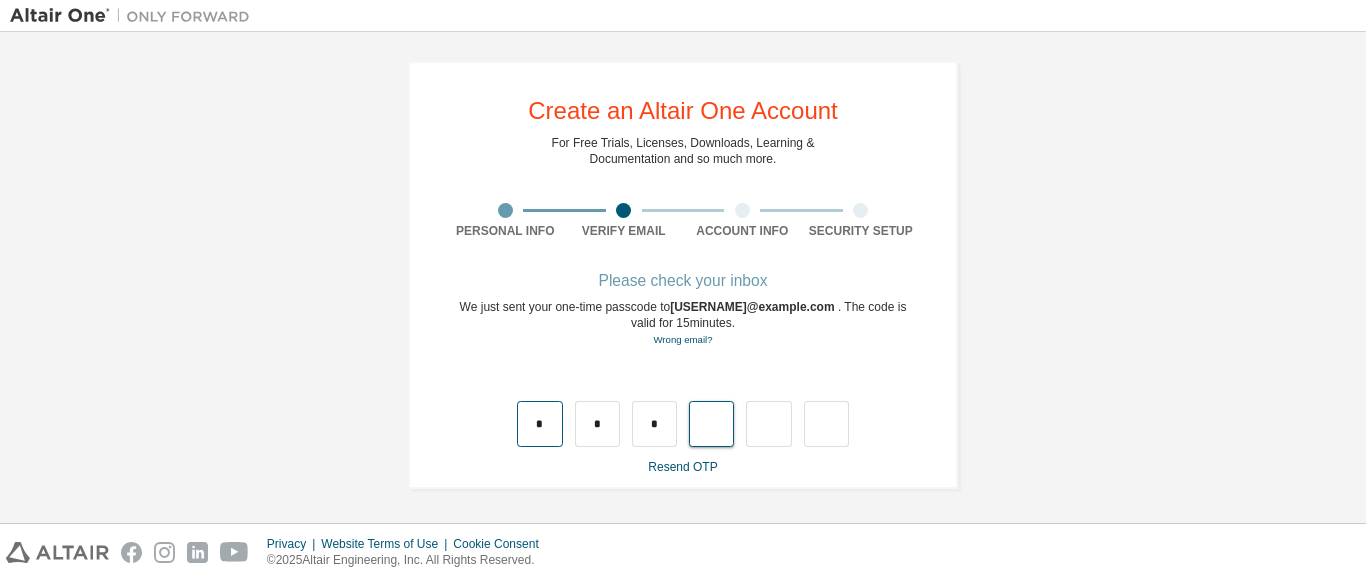 type on "*" 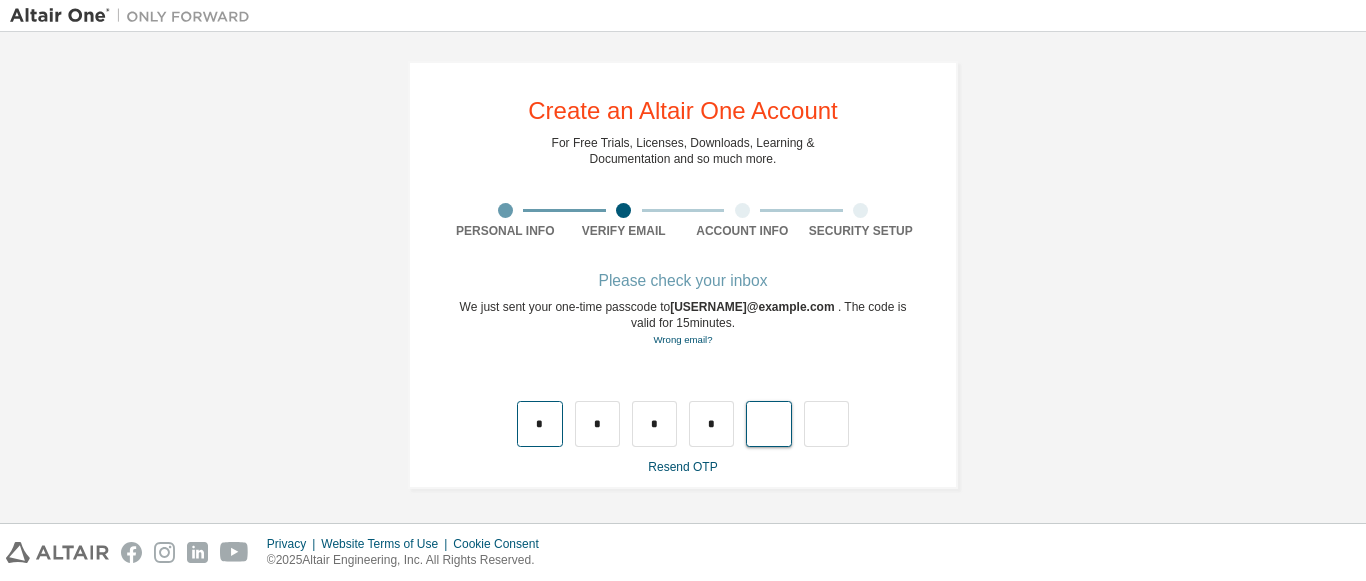 type on "*" 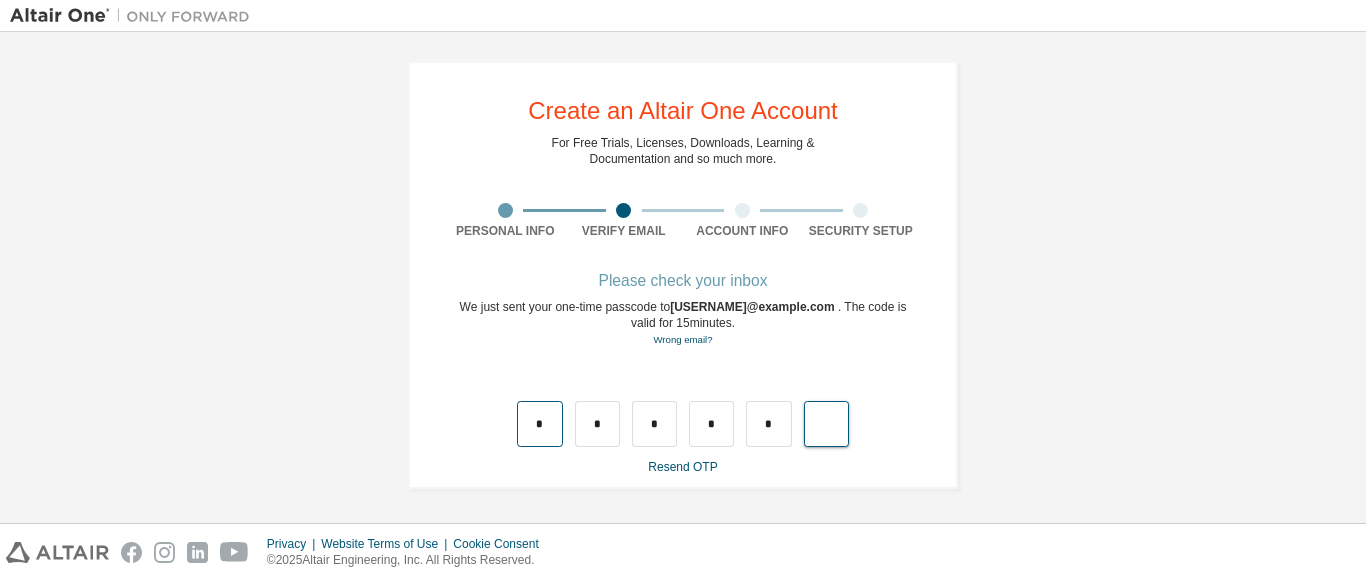 type on "*" 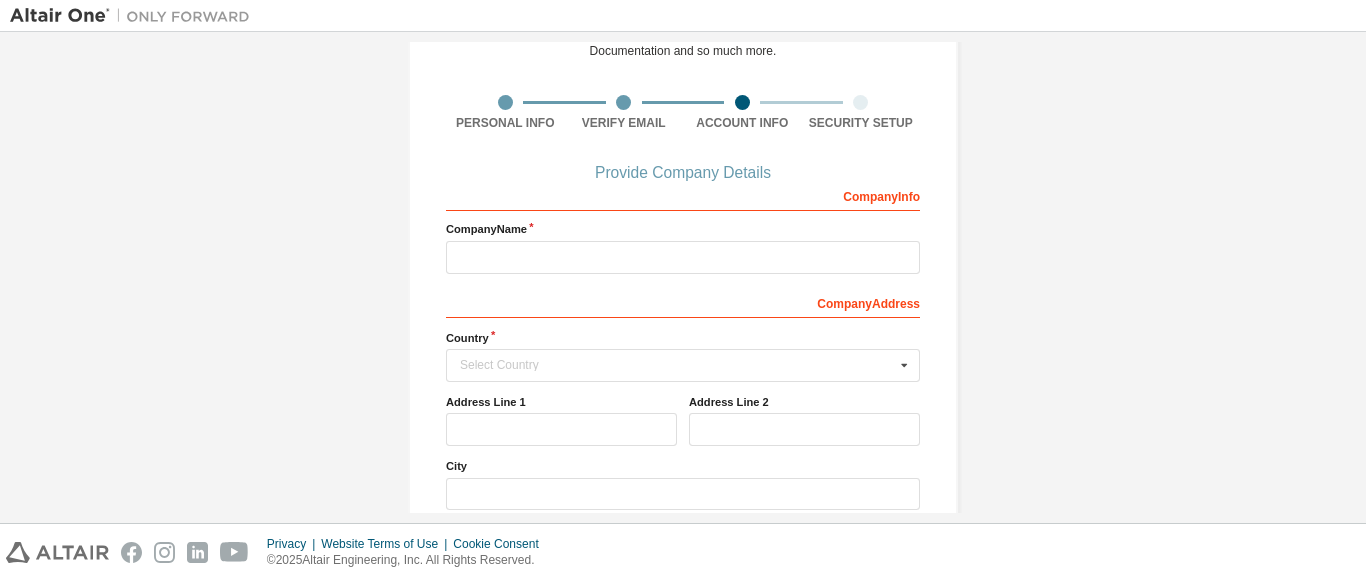 scroll, scrollTop: 113, scrollLeft: 0, axis: vertical 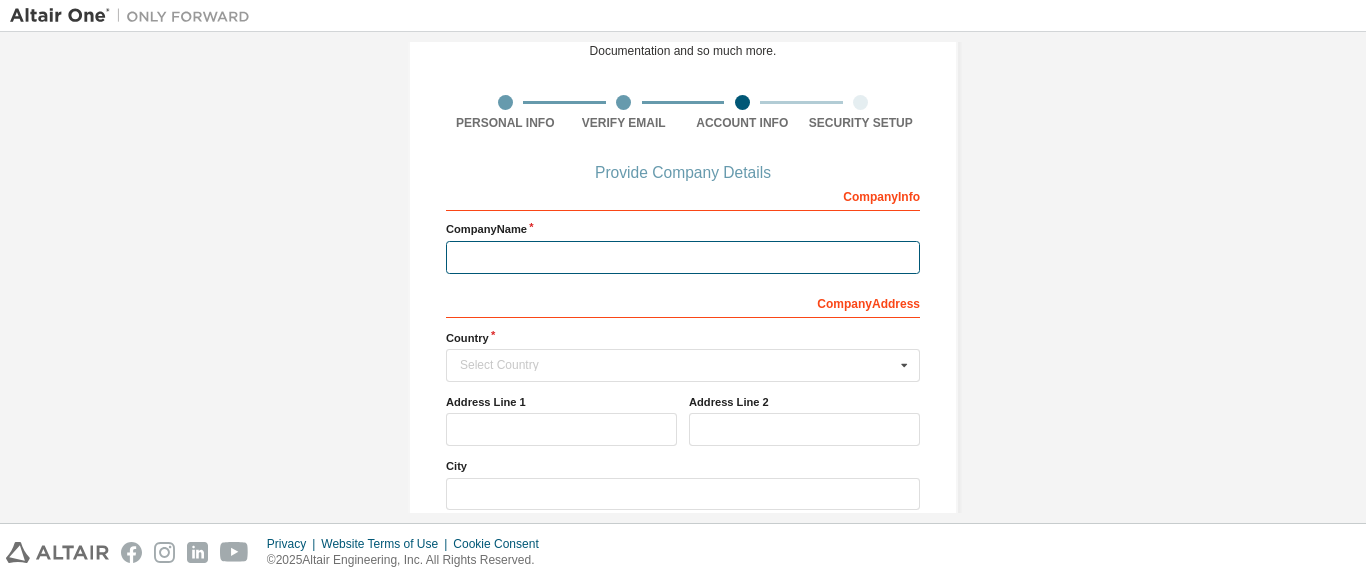 click at bounding box center [683, 257] 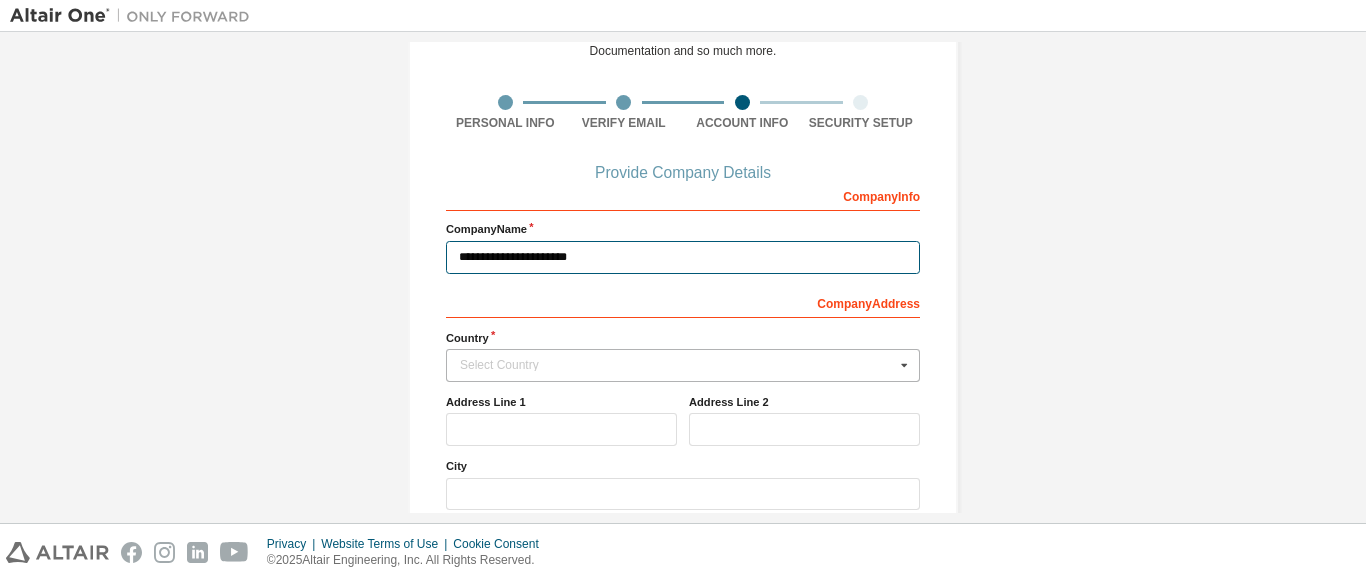 type on "**********" 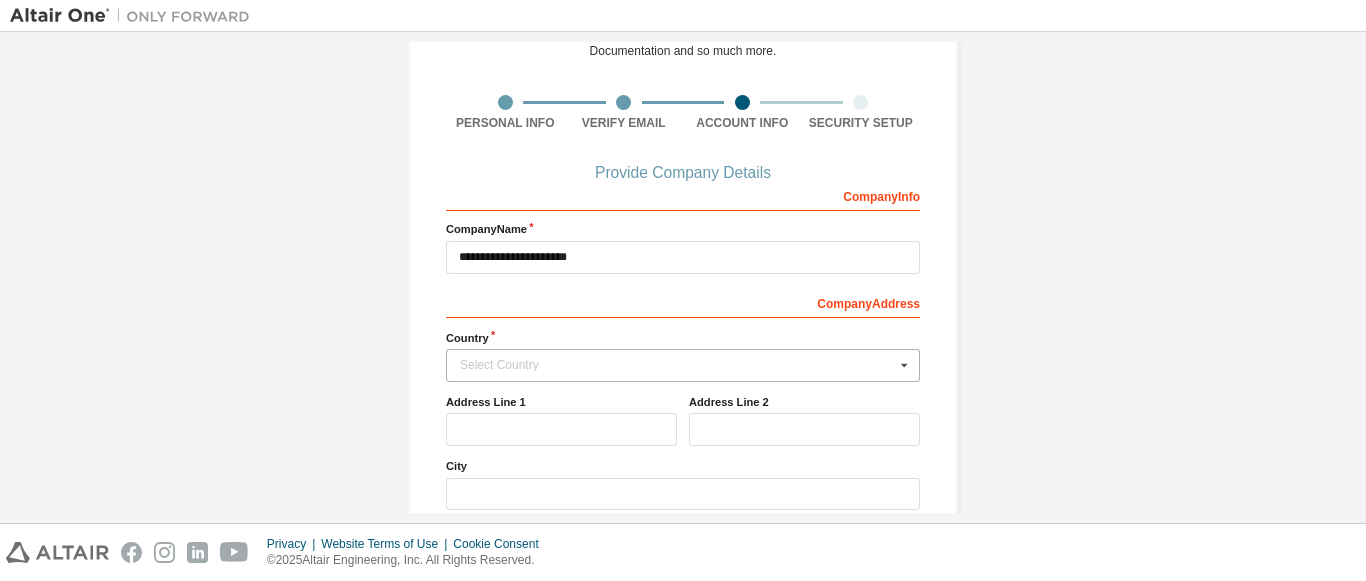 click on "Select Country" at bounding box center (677, 365) 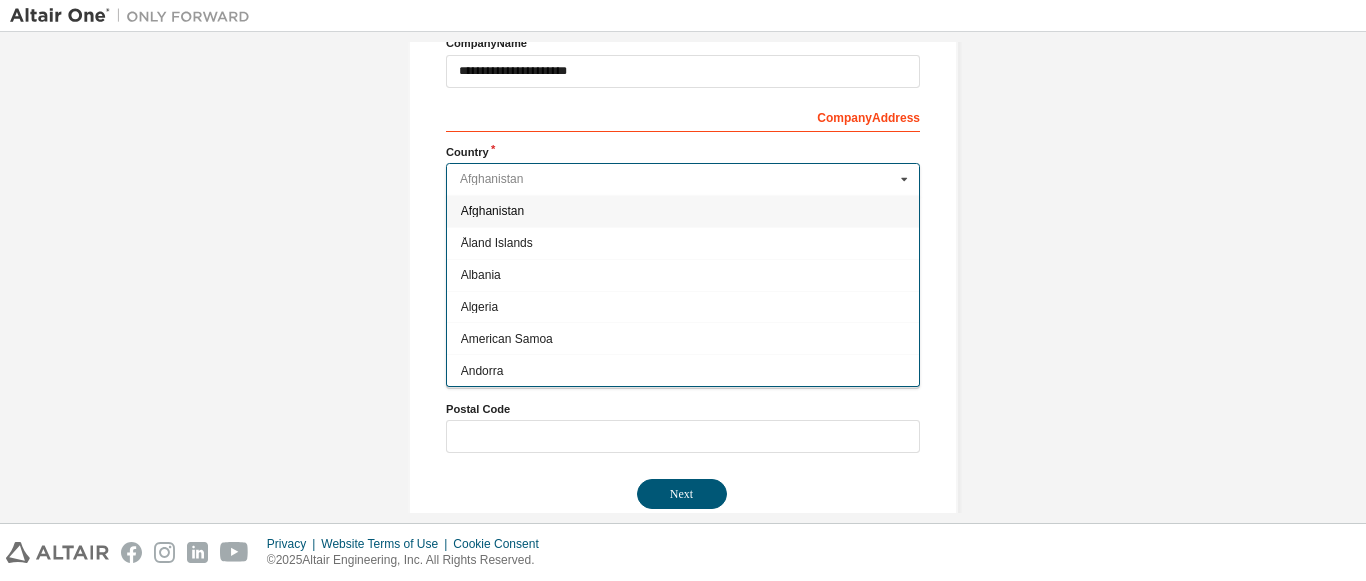 scroll, scrollTop: 315, scrollLeft: 0, axis: vertical 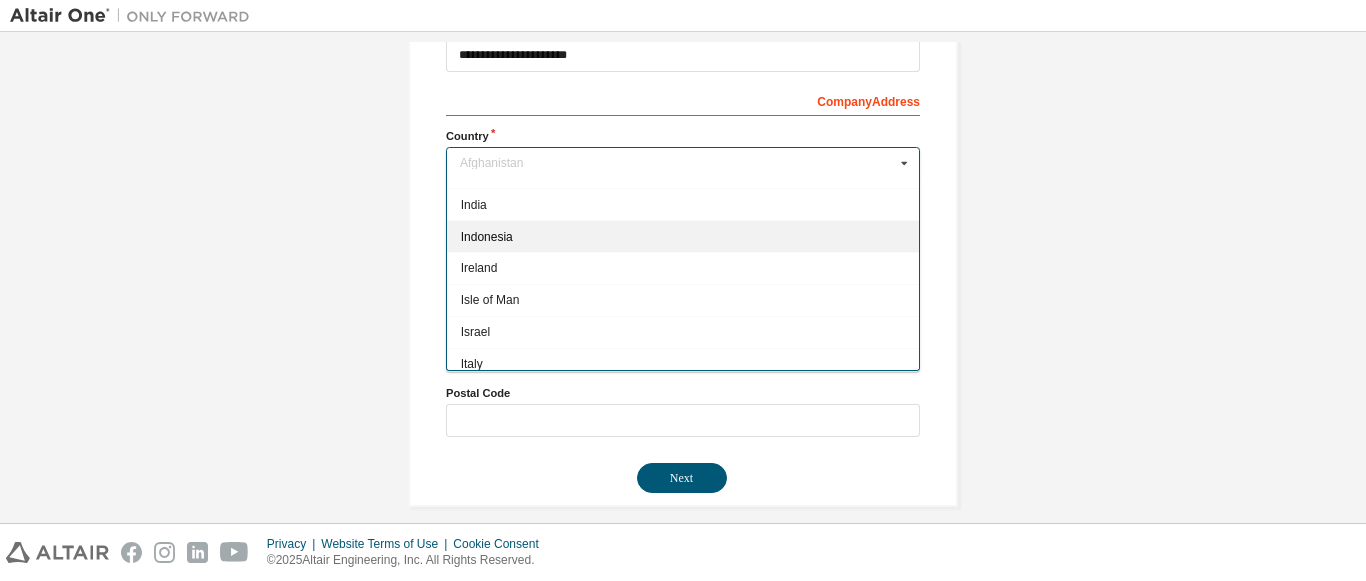 click on "Indonesia" at bounding box center (683, 236) 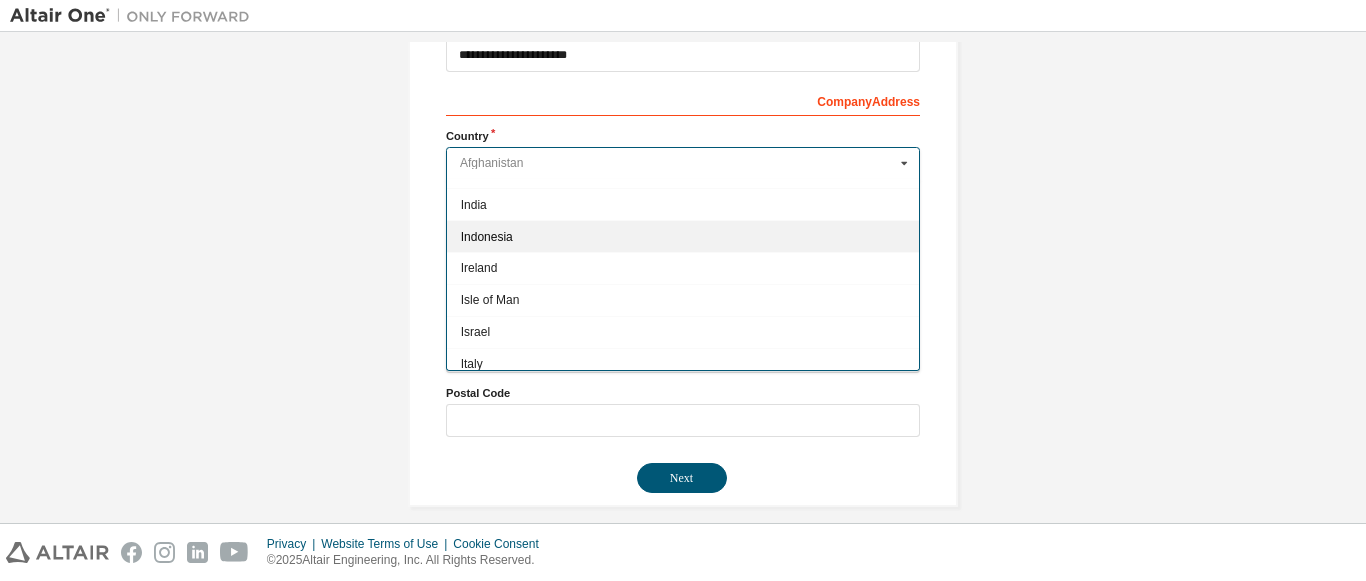 type on "***" 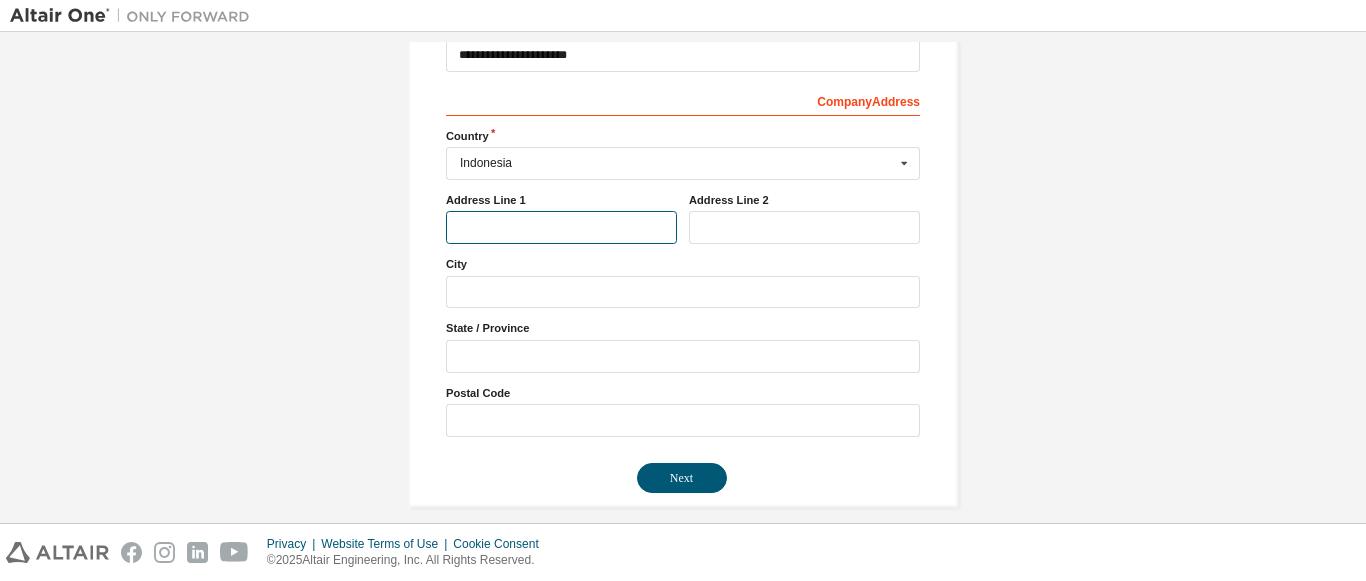 click at bounding box center [561, 227] 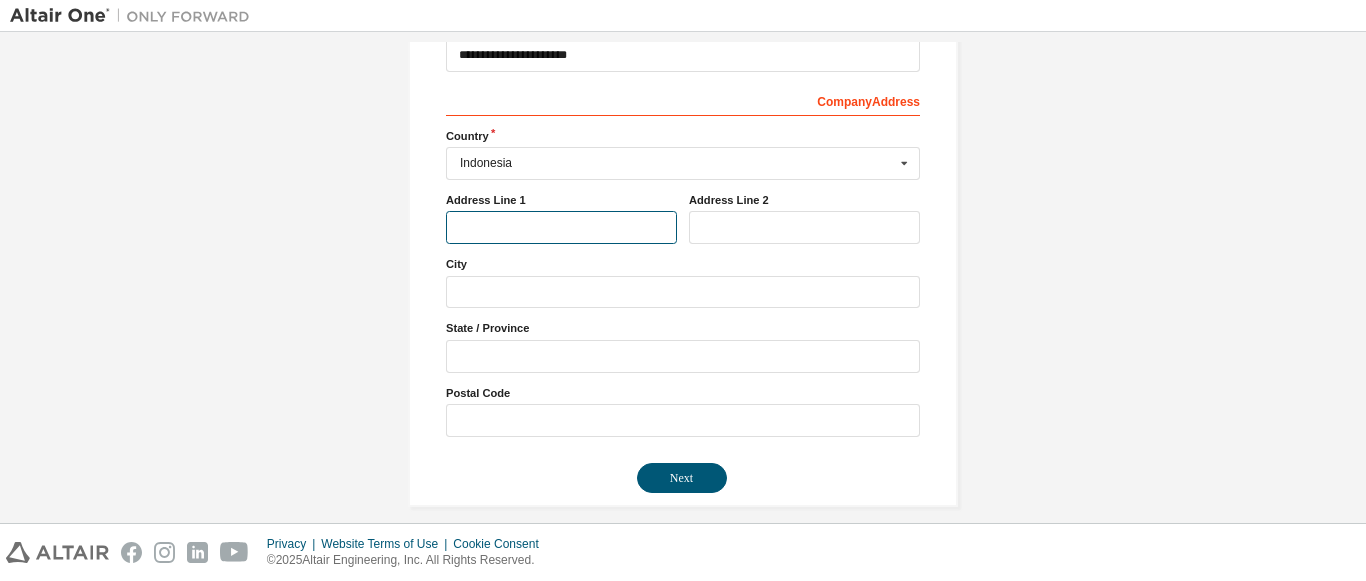 type on "**********" 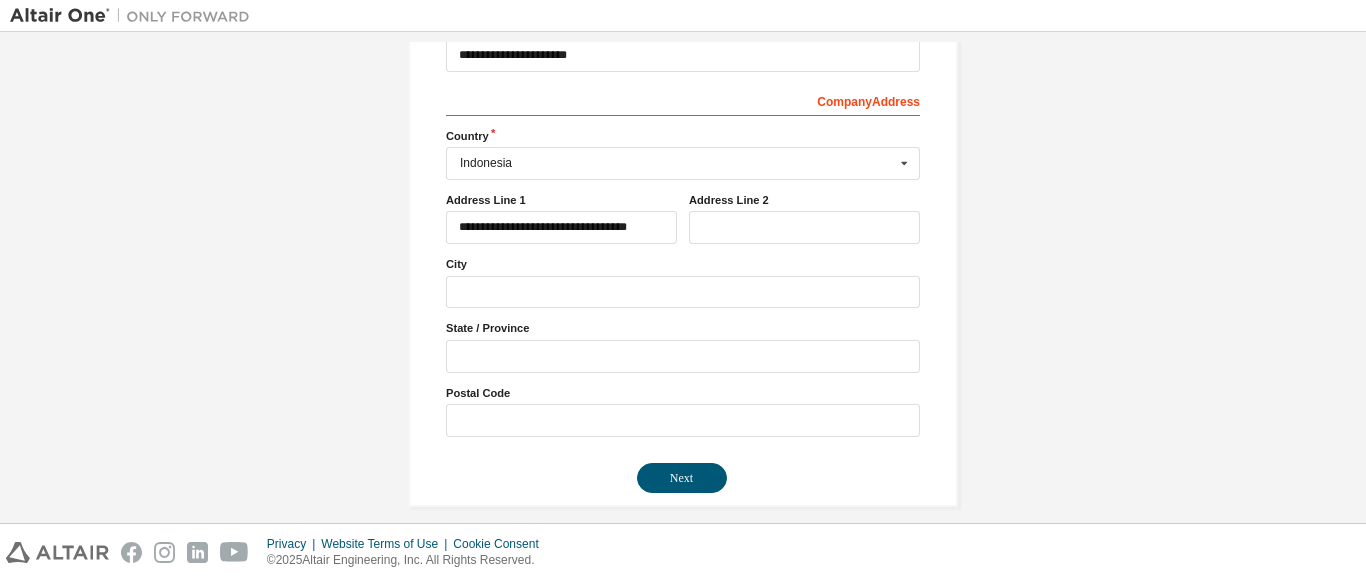 type on "***" 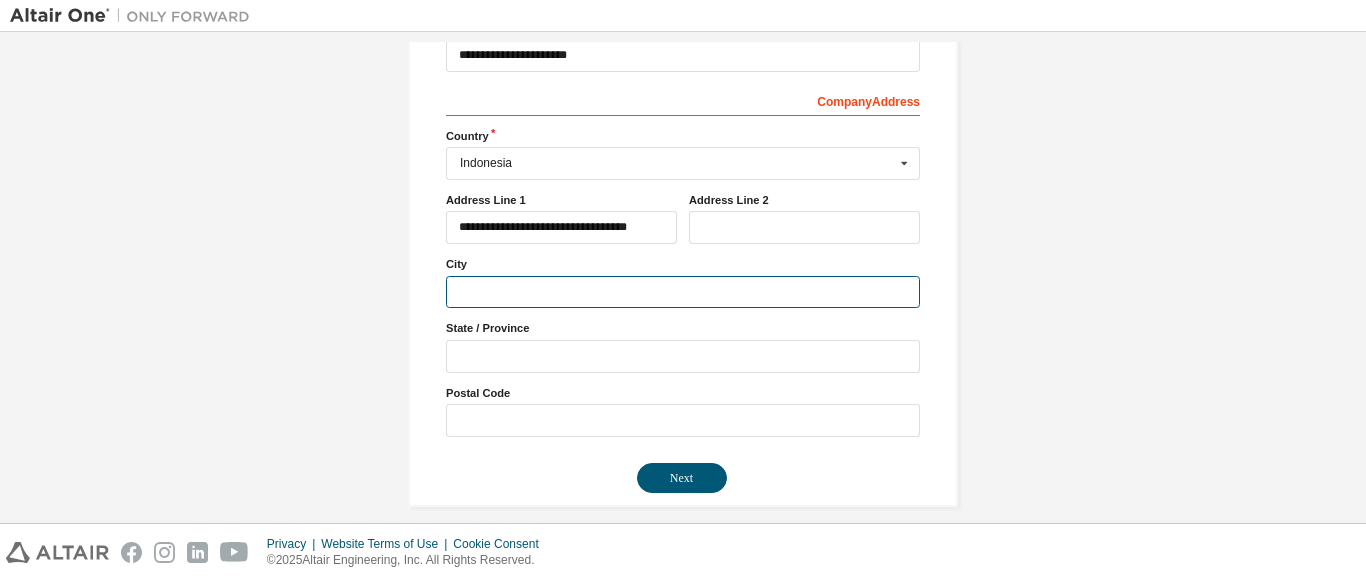 type on "**********" 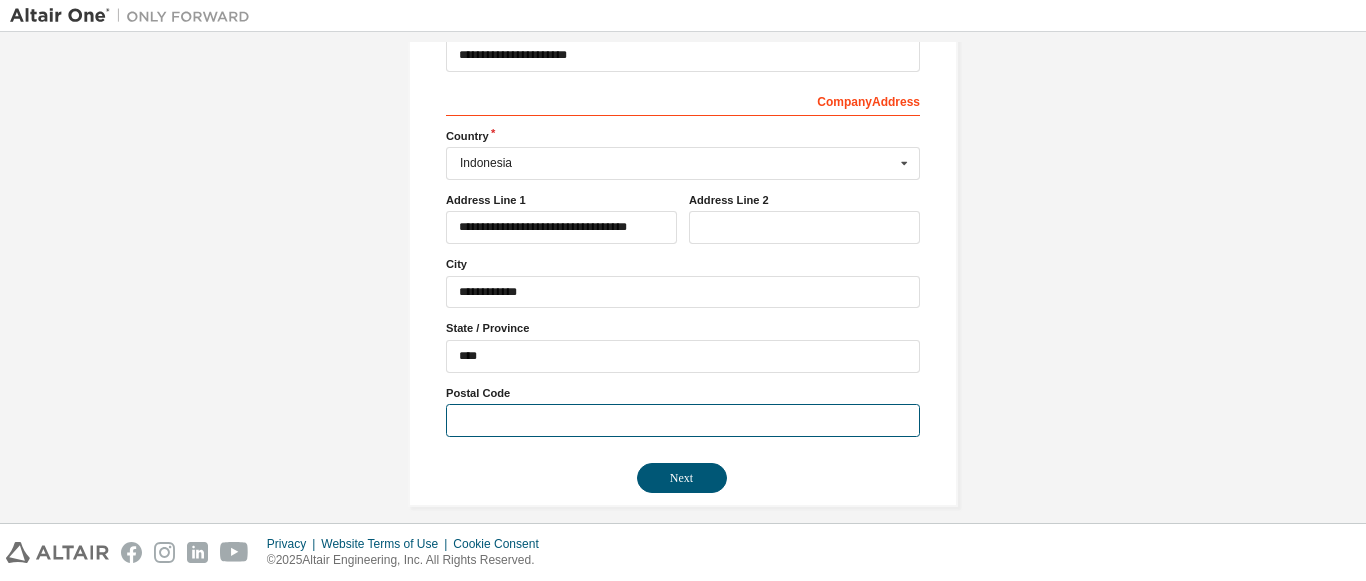 type on "*****" 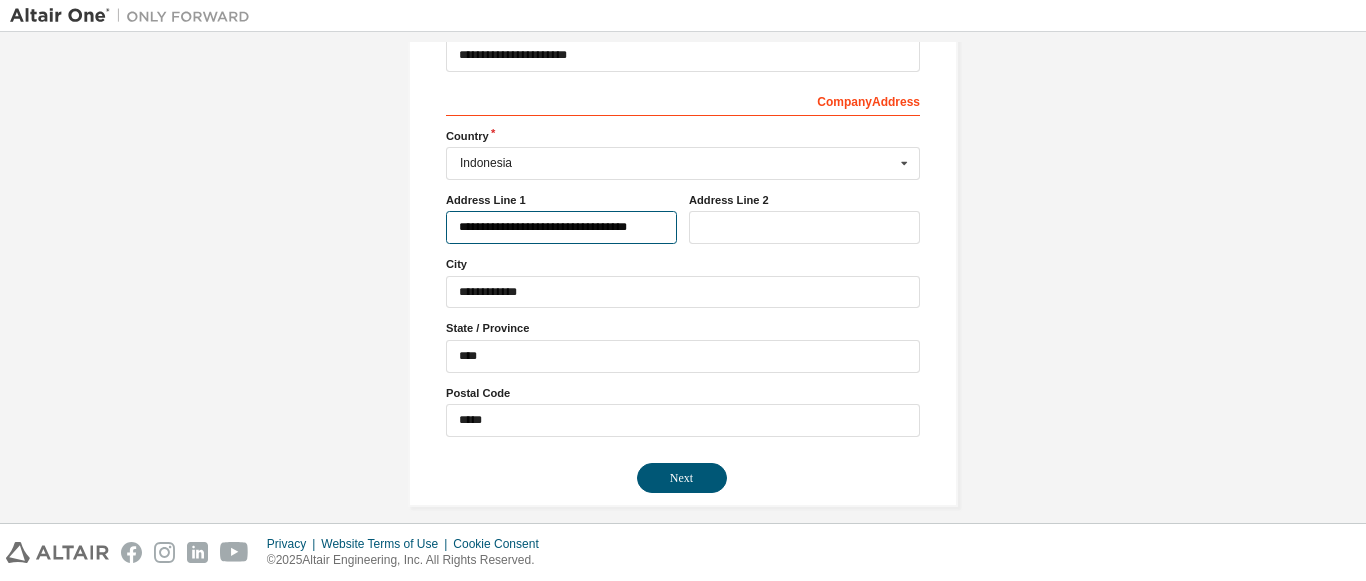 type on "***" 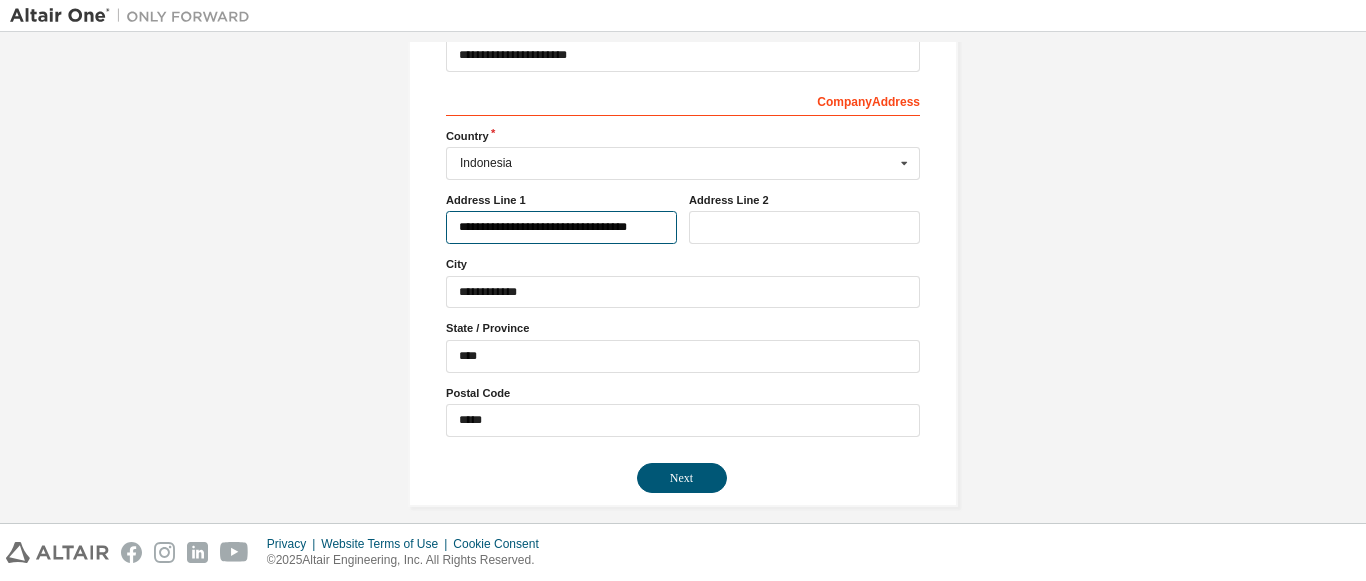 scroll, scrollTop: 333, scrollLeft: 0, axis: vertical 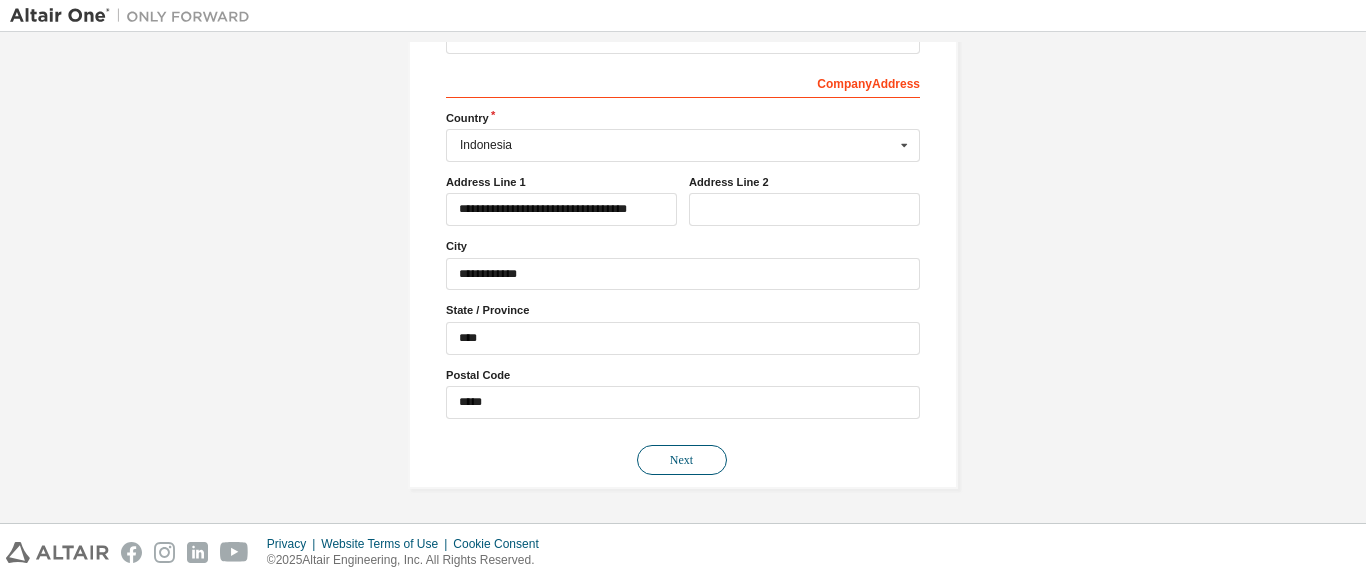 click on "Next" at bounding box center (682, 460) 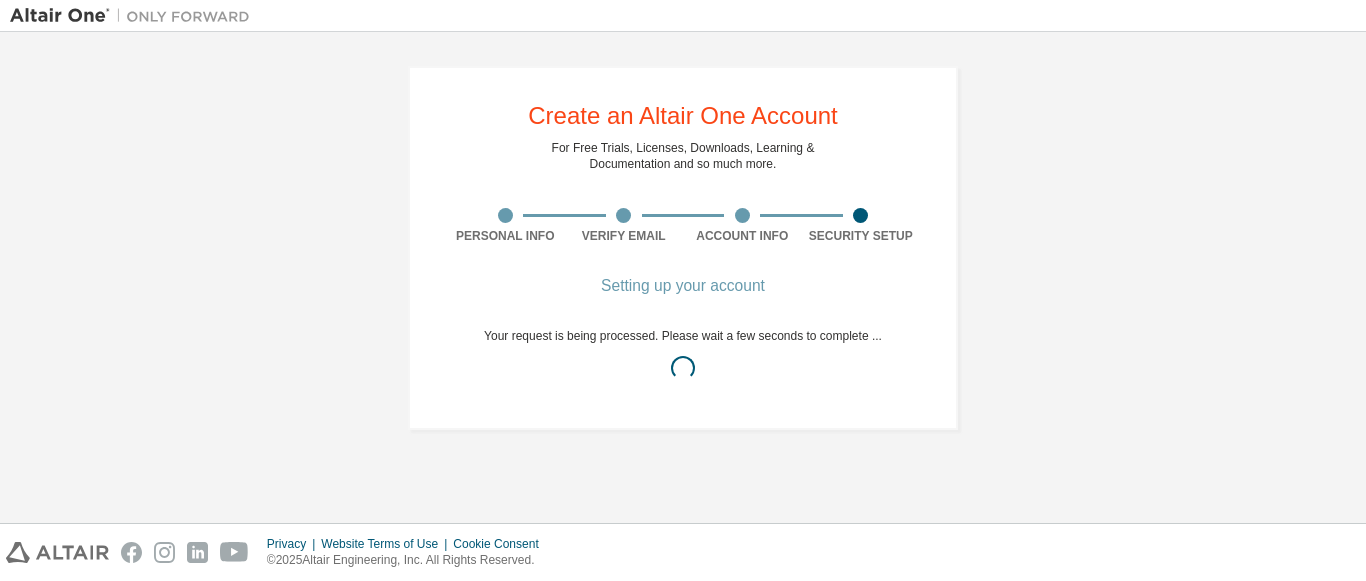 scroll, scrollTop: 0, scrollLeft: 0, axis: both 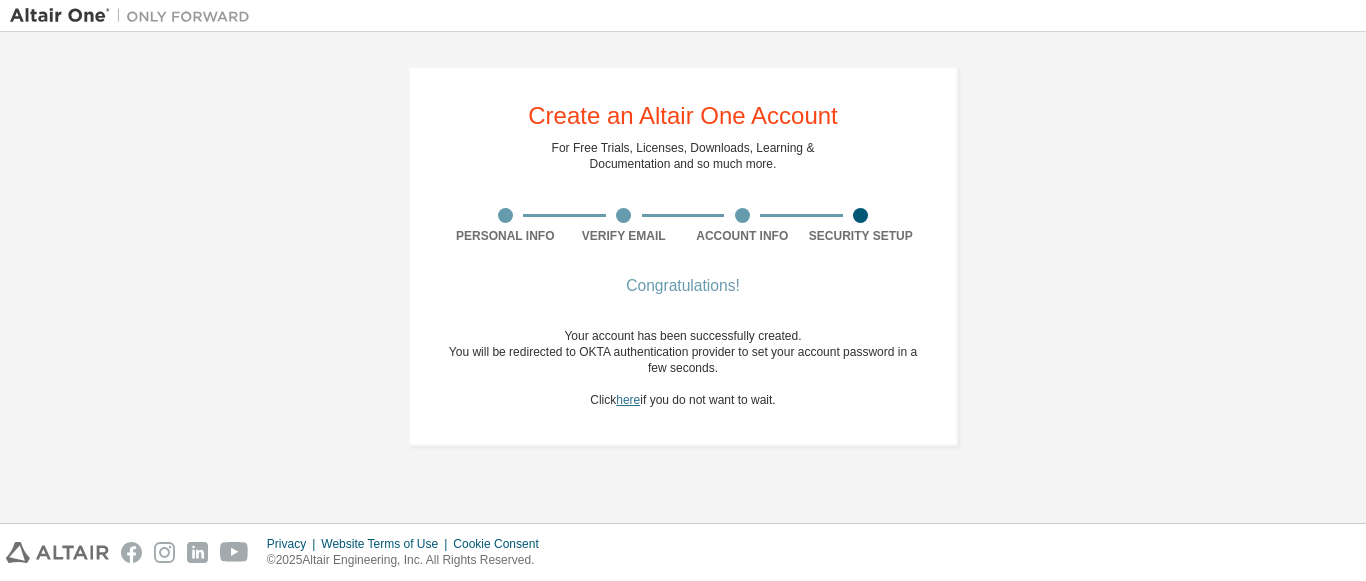 click on "here" at bounding box center (628, 400) 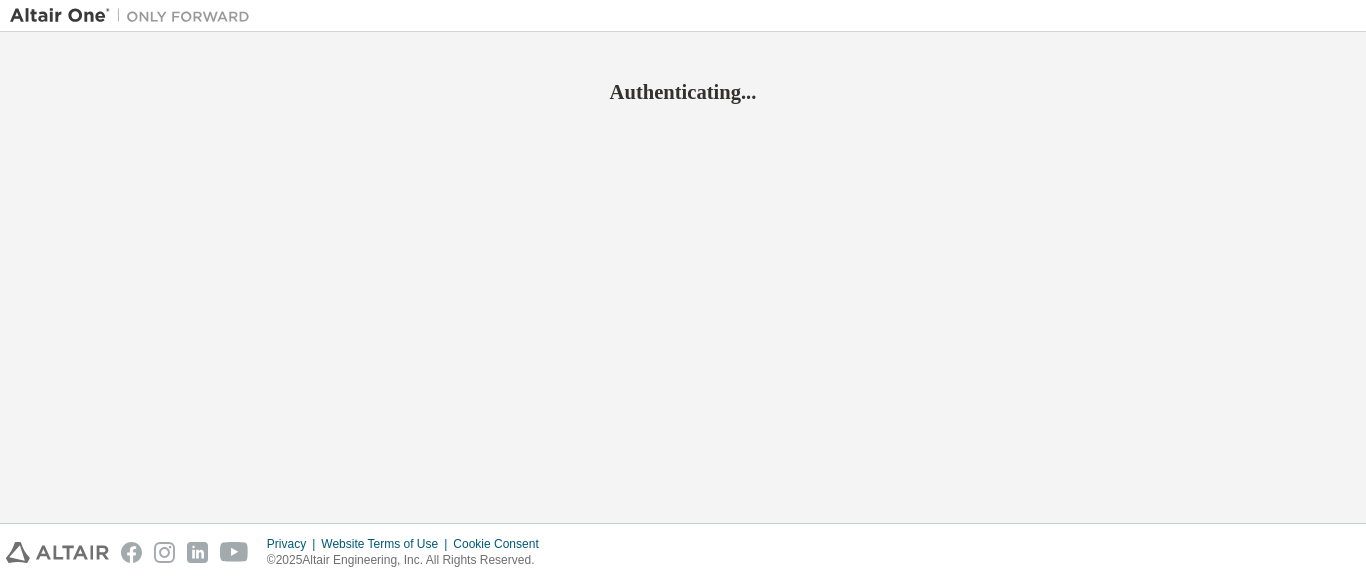 scroll, scrollTop: 0, scrollLeft: 0, axis: both 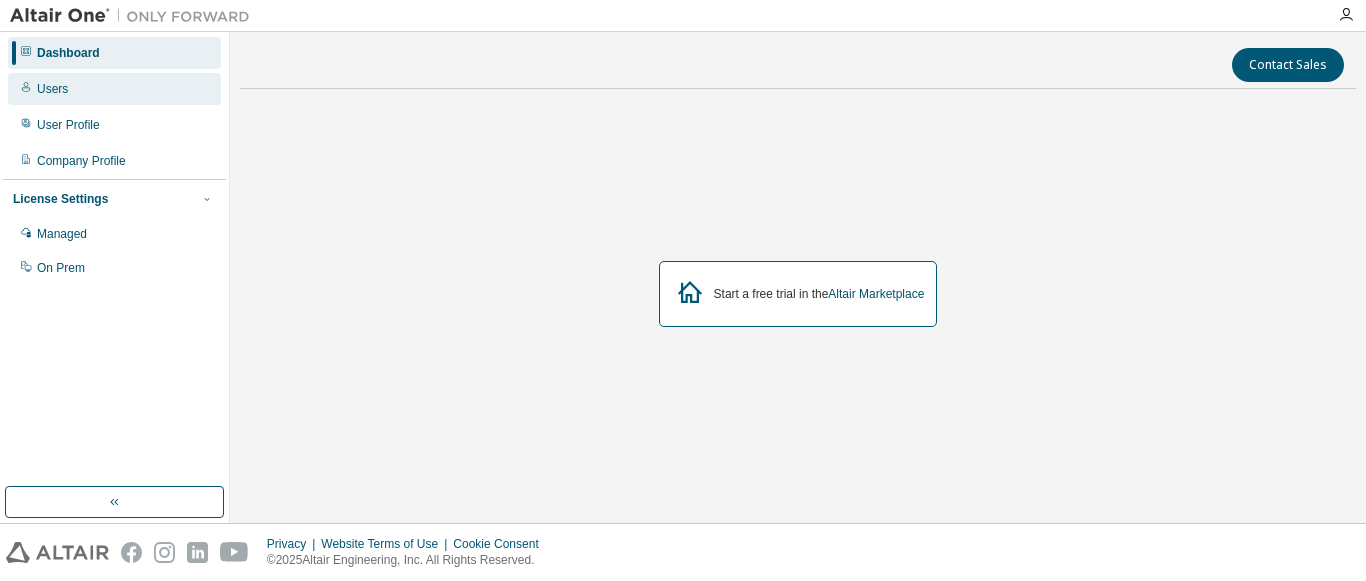 click on "Users" at bounding box center [114, 89] 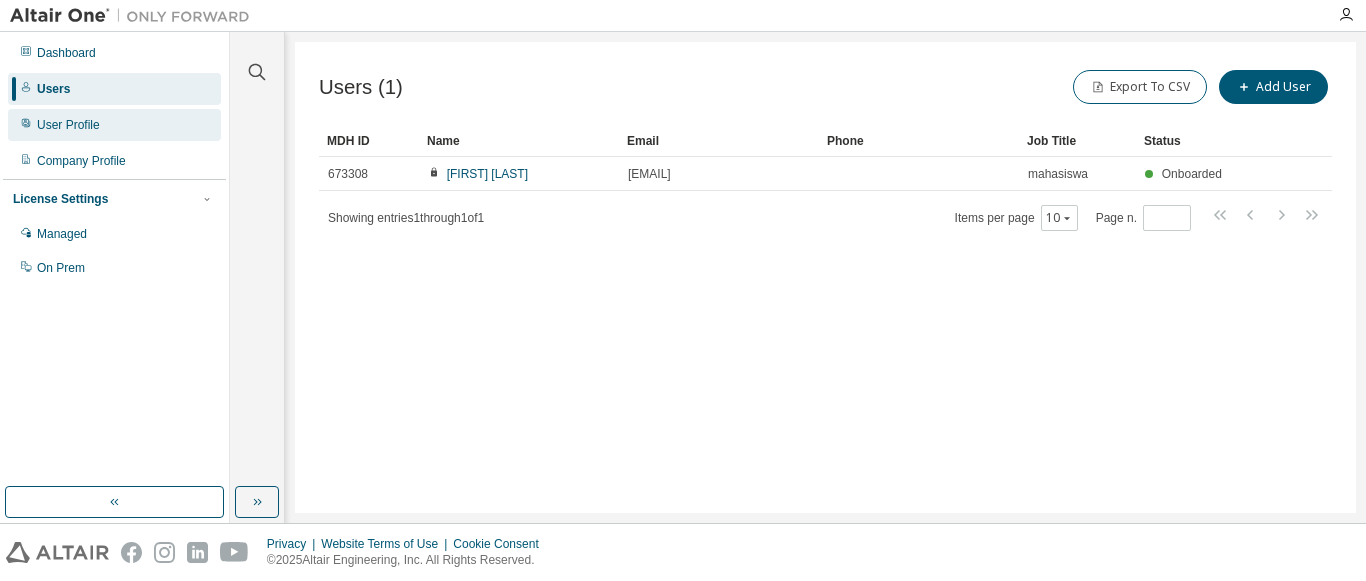 click on "User Profile" at bounding box center [114, 125] 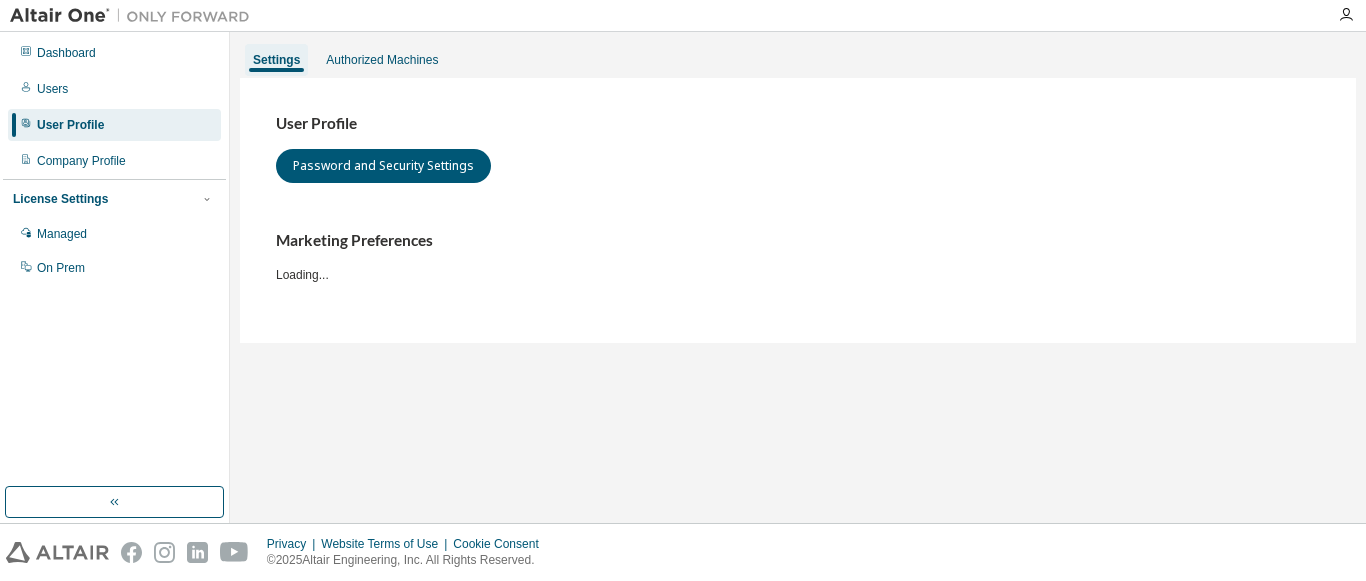 click on "User Profile" at bounding box center (114, 125) 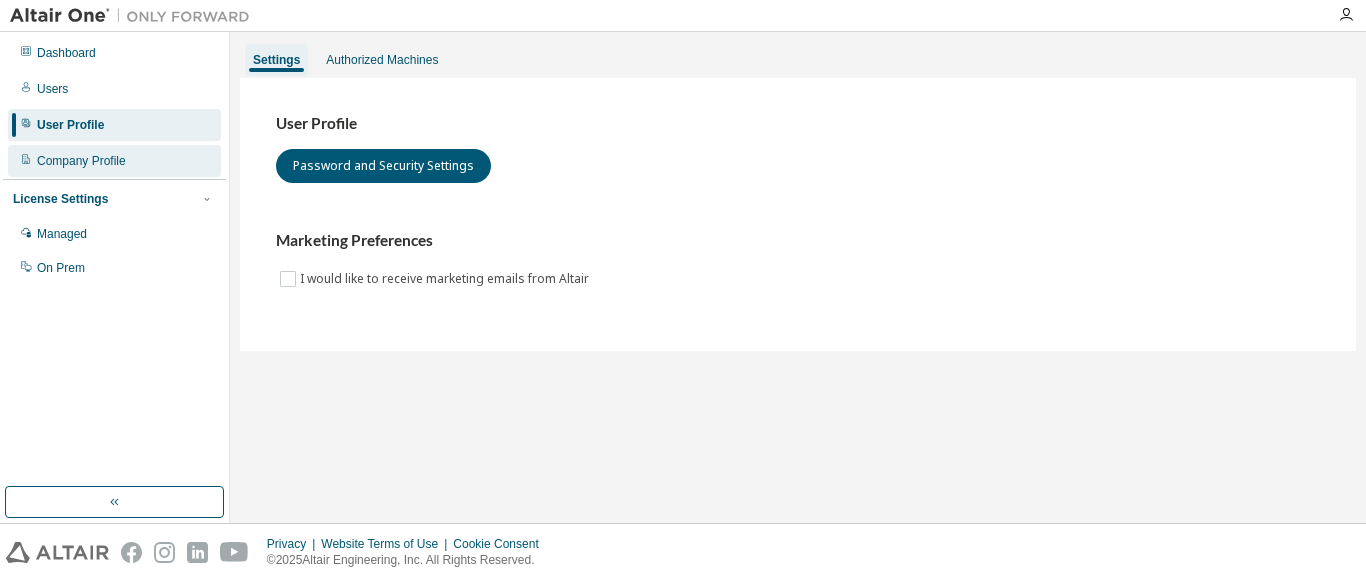 click on "Company Profile" at bounding box center [81, 161] 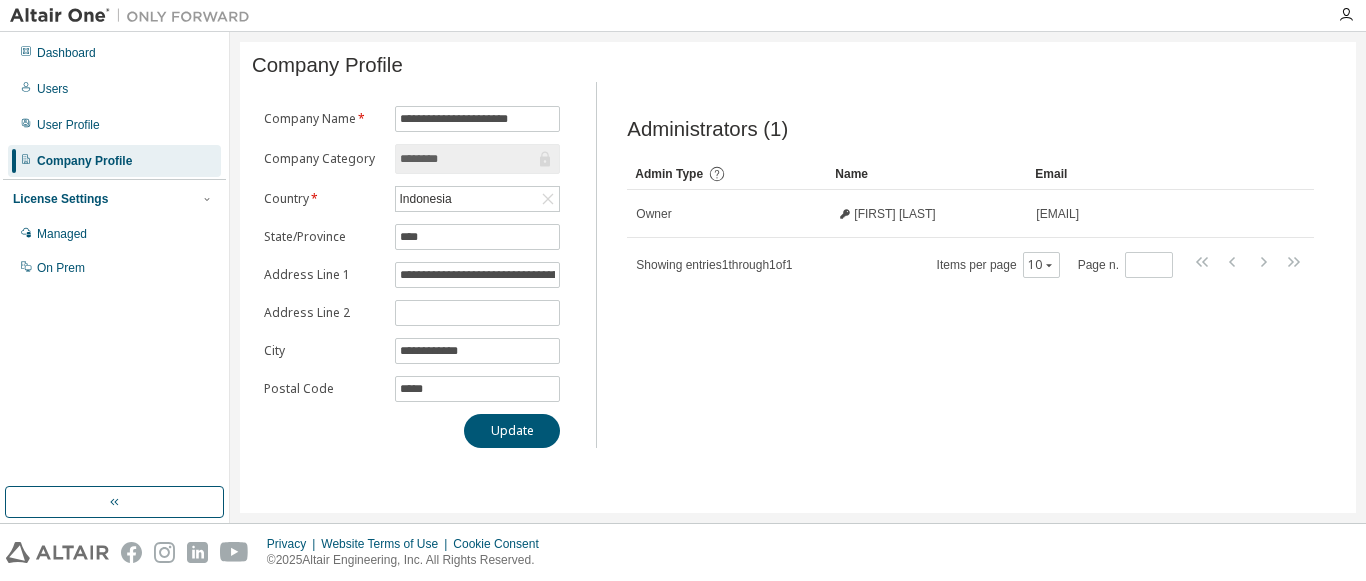 click on "Administrators (1) Clear Load Save Save As Field Operator Value Select filter Select operand Add criteria Search Admin Type Name Email Owner adella azzahara adellaazzahara6@gmail.com Showing entries  1  through  1  of  1 Items per page 10 Page n. *" at bounding box center [970, 271] 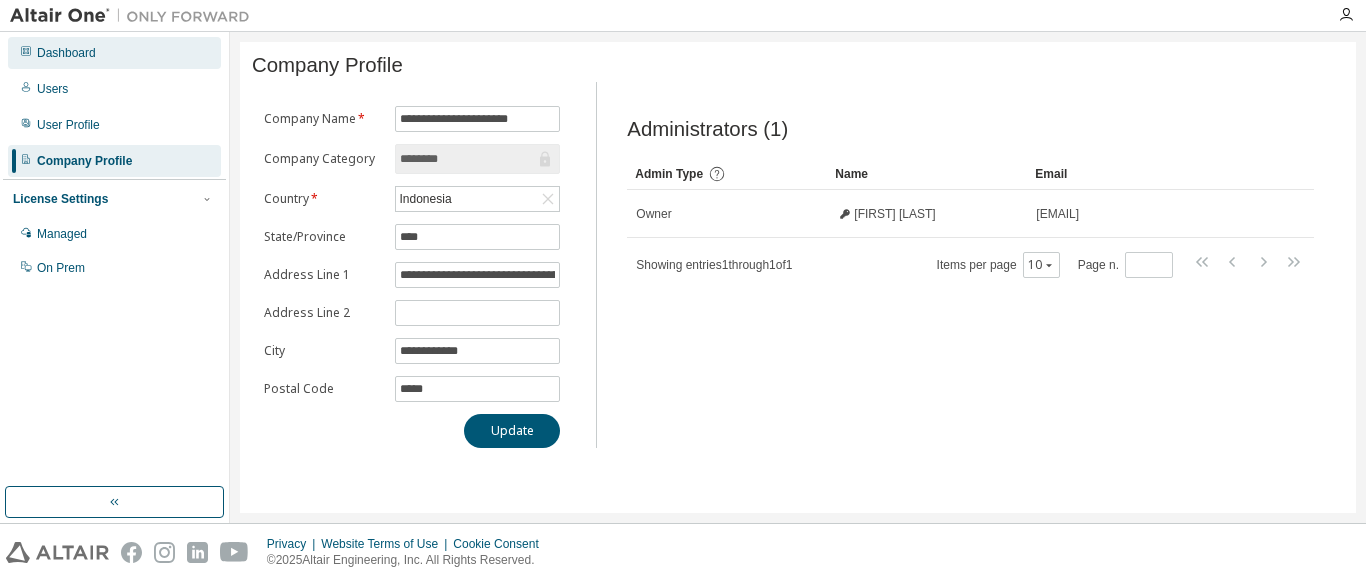 click on "Dashboard" at bounding box center (114, 53) 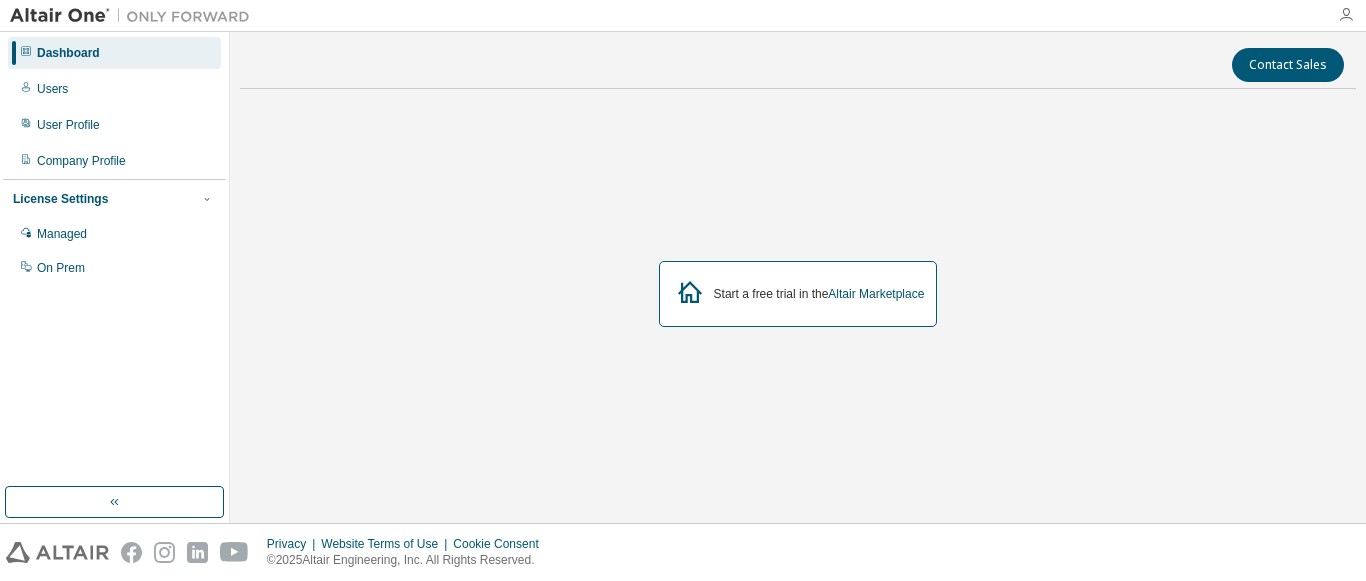 click at bounding box center [1346, 15] 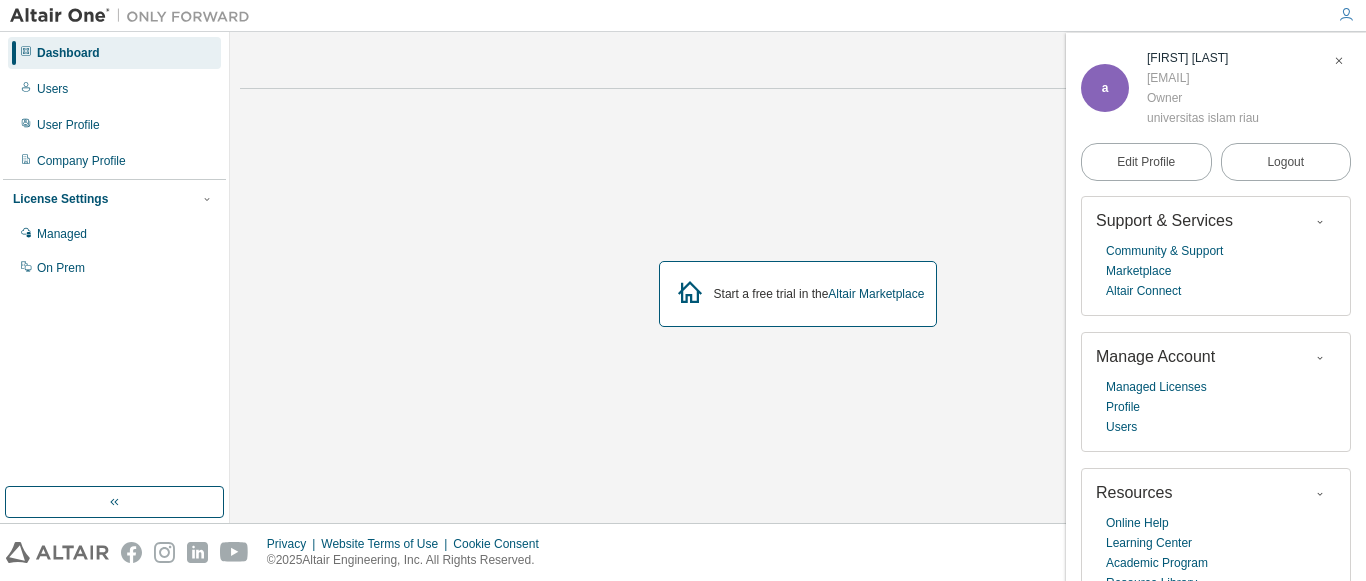click on "Start a free trial in the  Altair Marketplace" at bounding box center (798, 294) 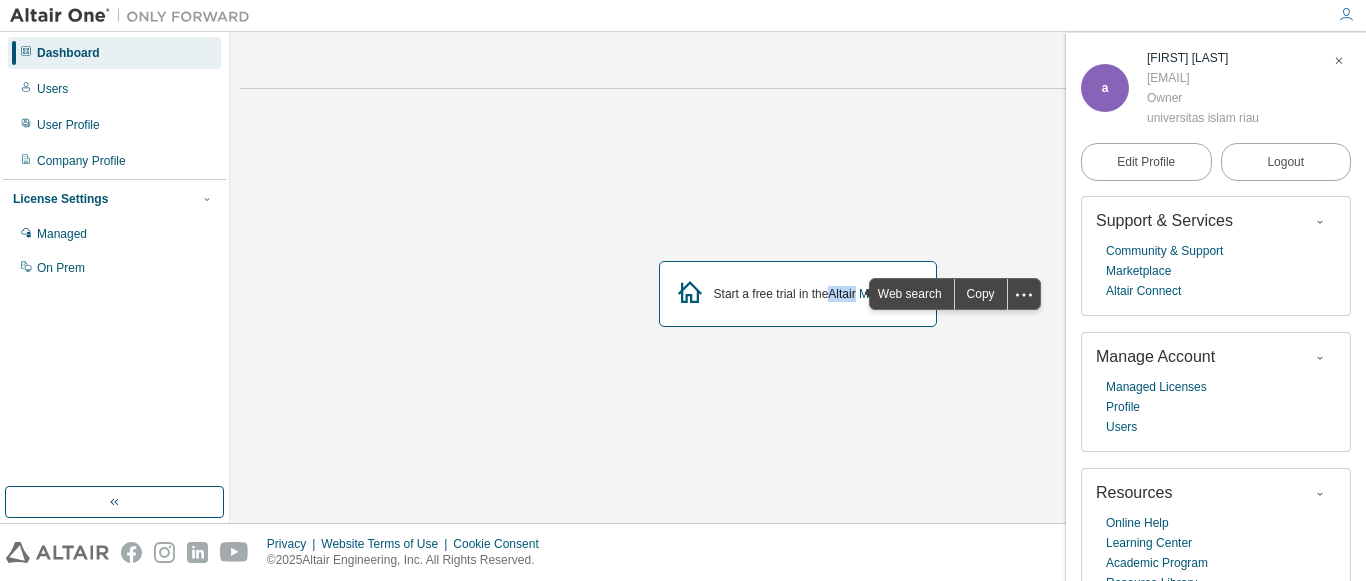 click on "Start a free trial in the  Altair Marketplace" at bounding box center [798, 294] 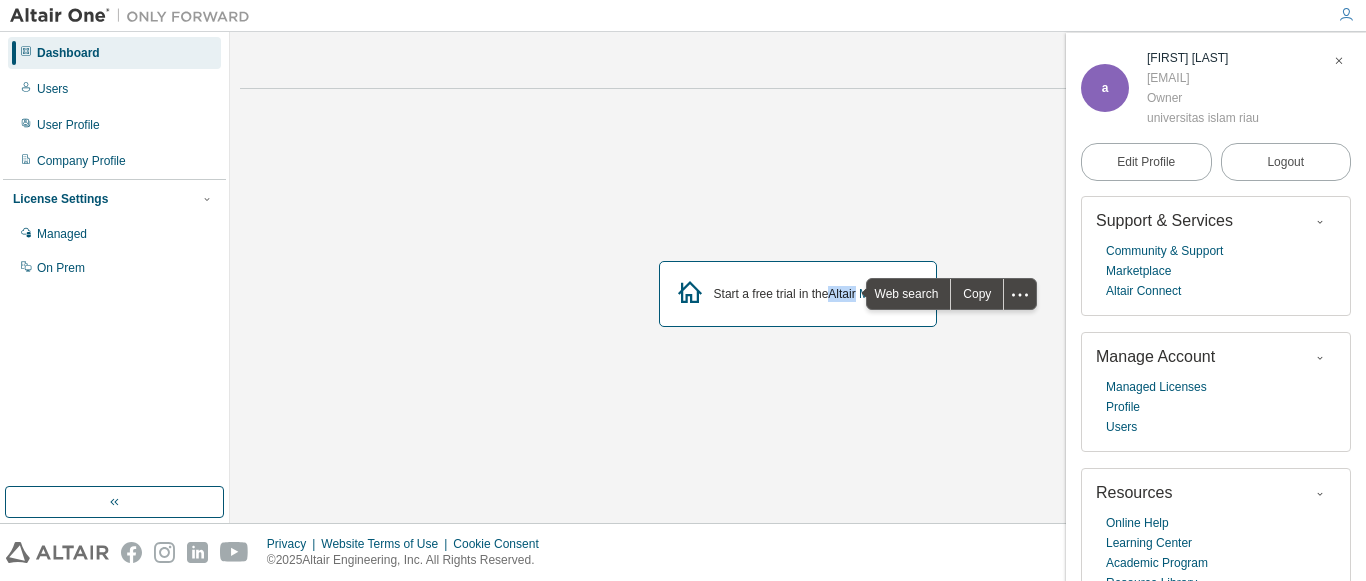 click at bounding box center [1339, 61] 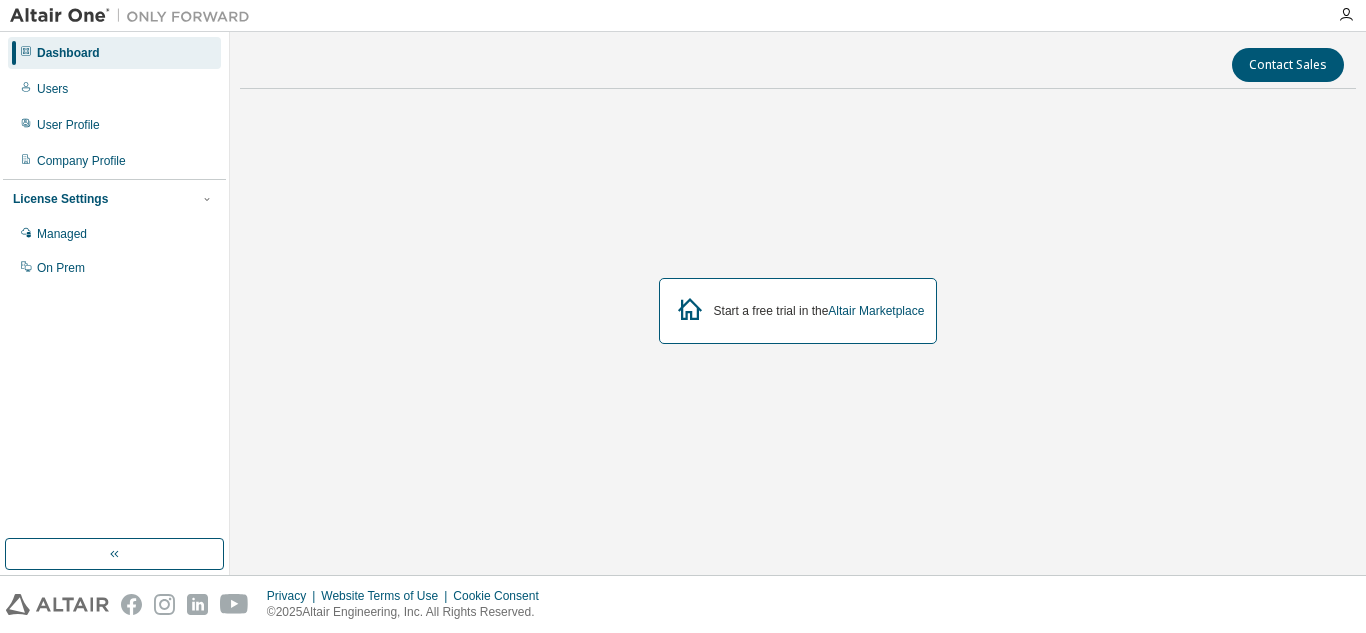 click on "Start a free trial in the  Altair Marketplace" at bounding box center (798, 310) 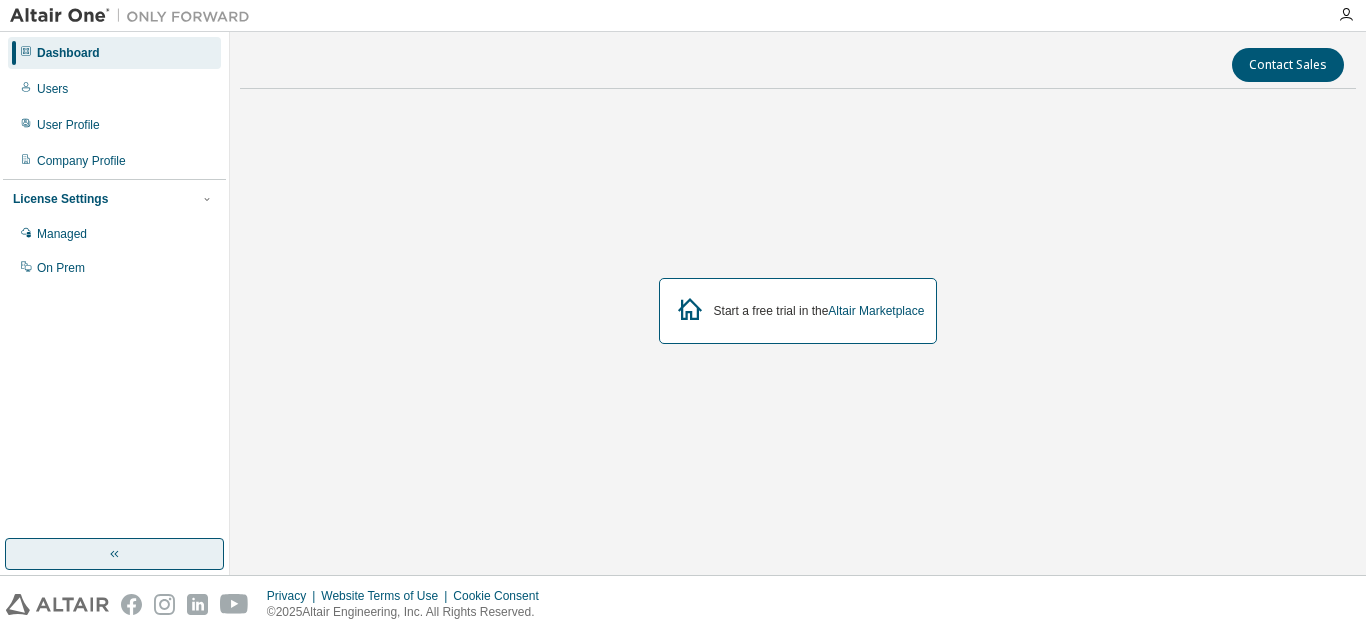 click at bounding box center [114, 554] 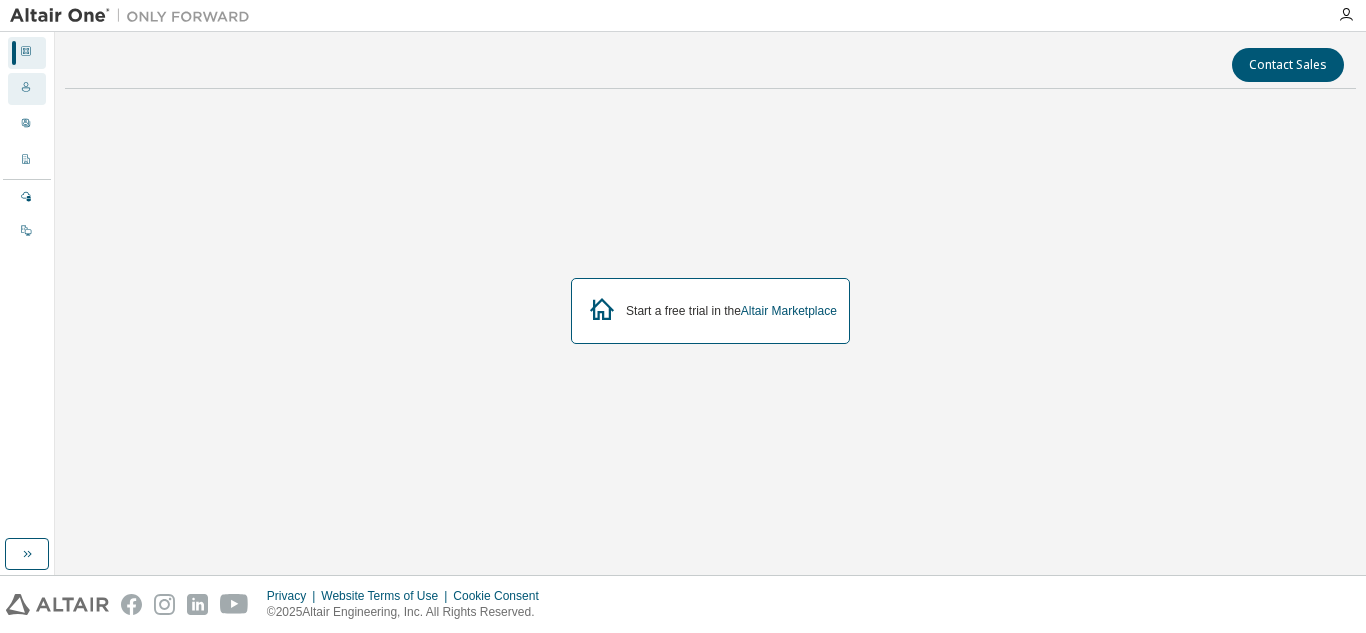 click on "Users" at bounding box center [27, 89] 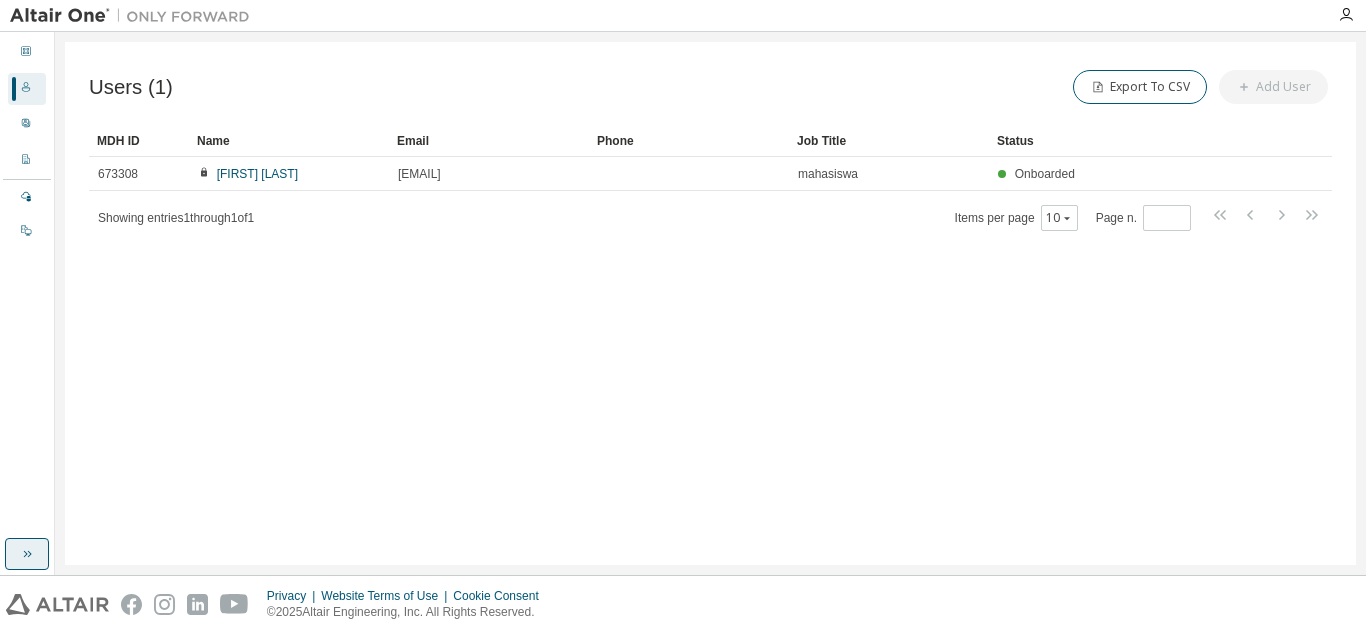 click at bounding box center [27, 554] 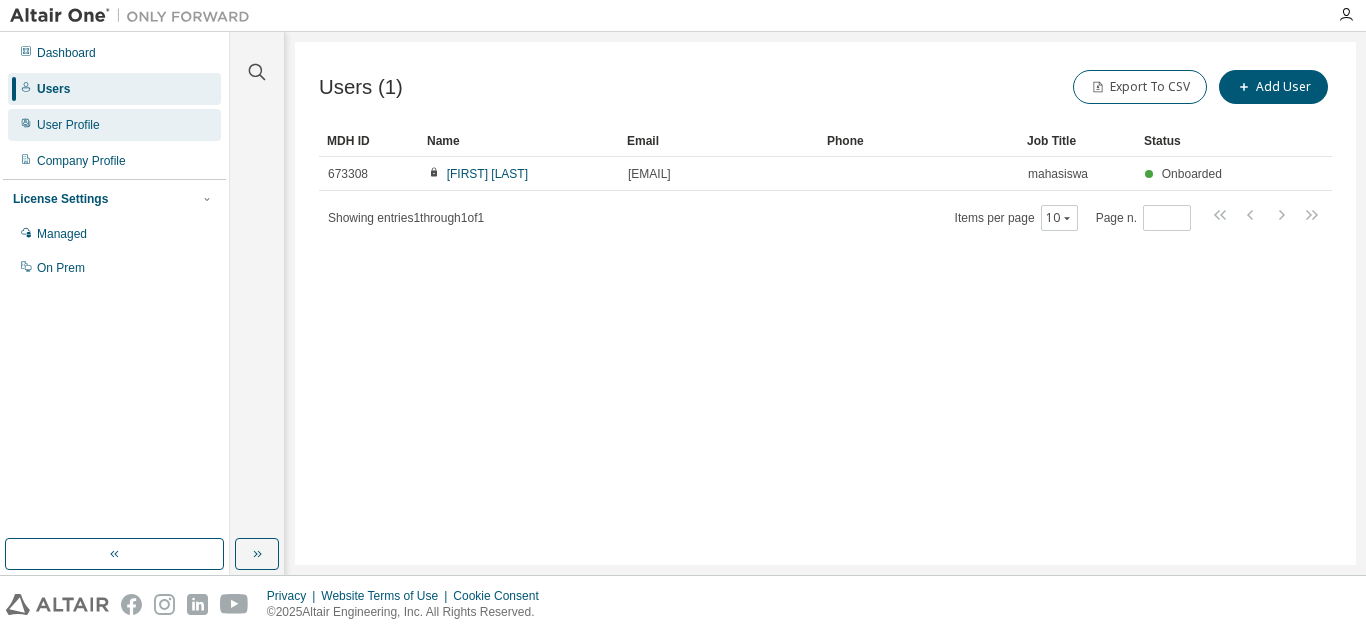 click on "User Profile" at bounding box center [114, 125] 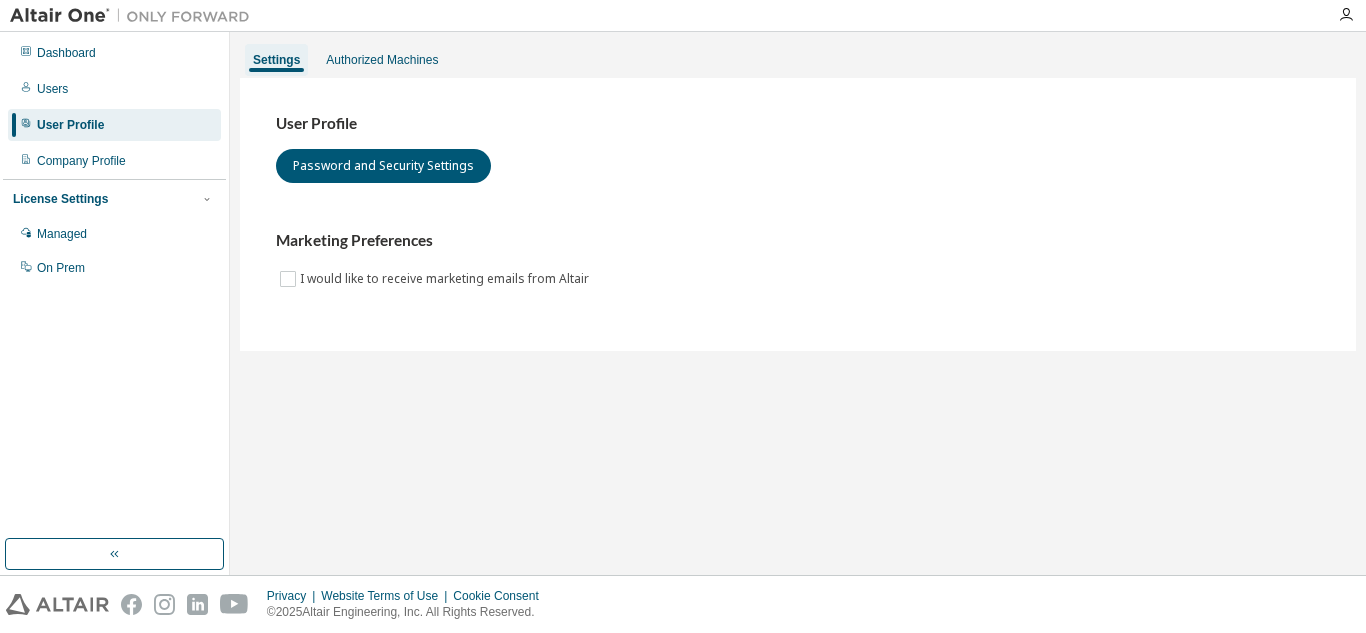 click on "User Profile" at bounding box center [114, 125] 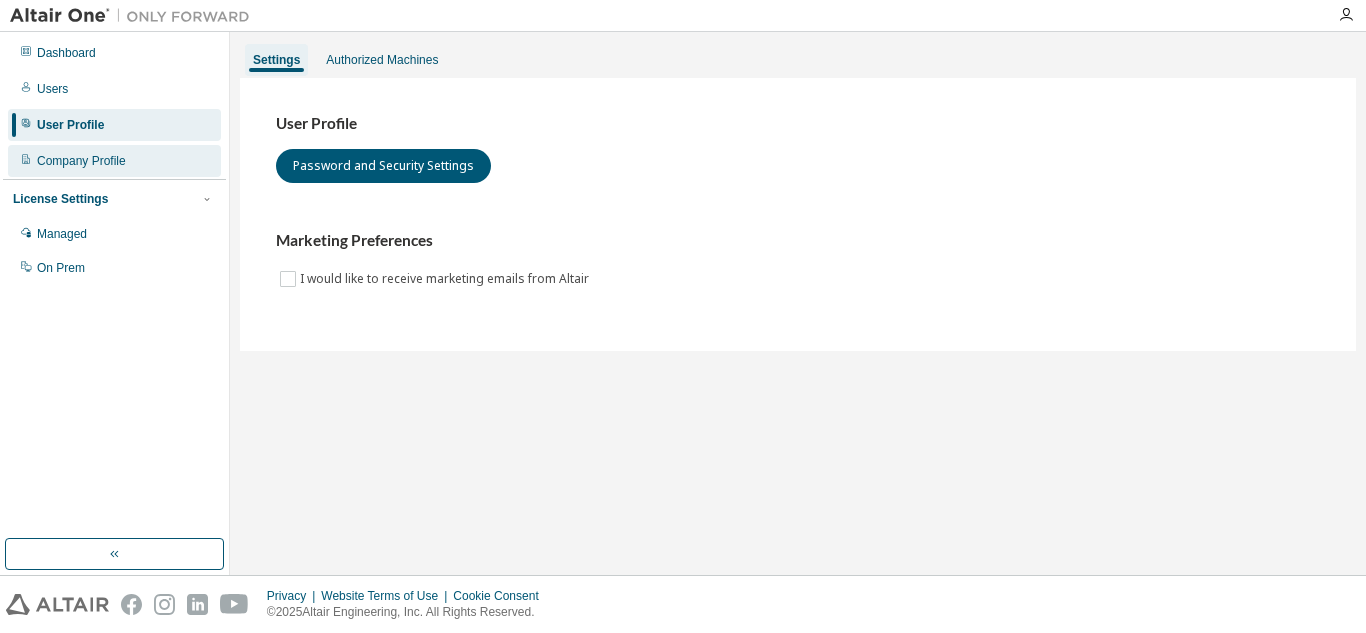 click on "Company Profile" at bounding box center (81, 161) 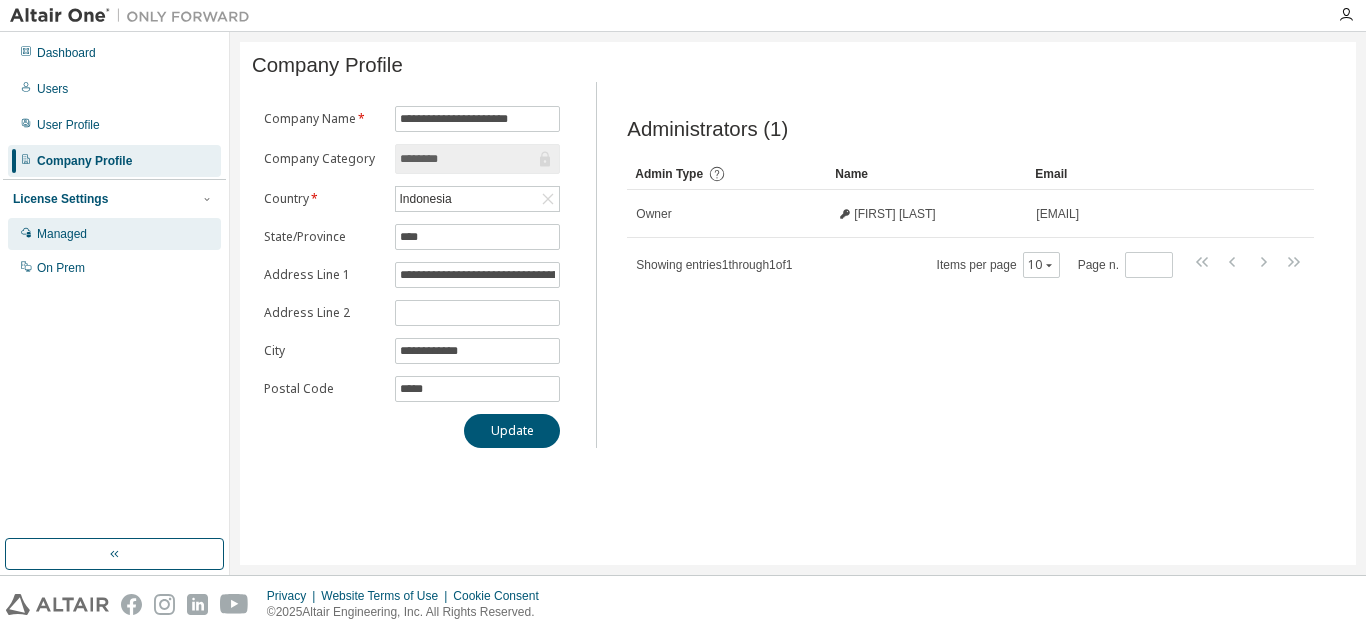 click on "Managed" at bounding box center [114, 234] 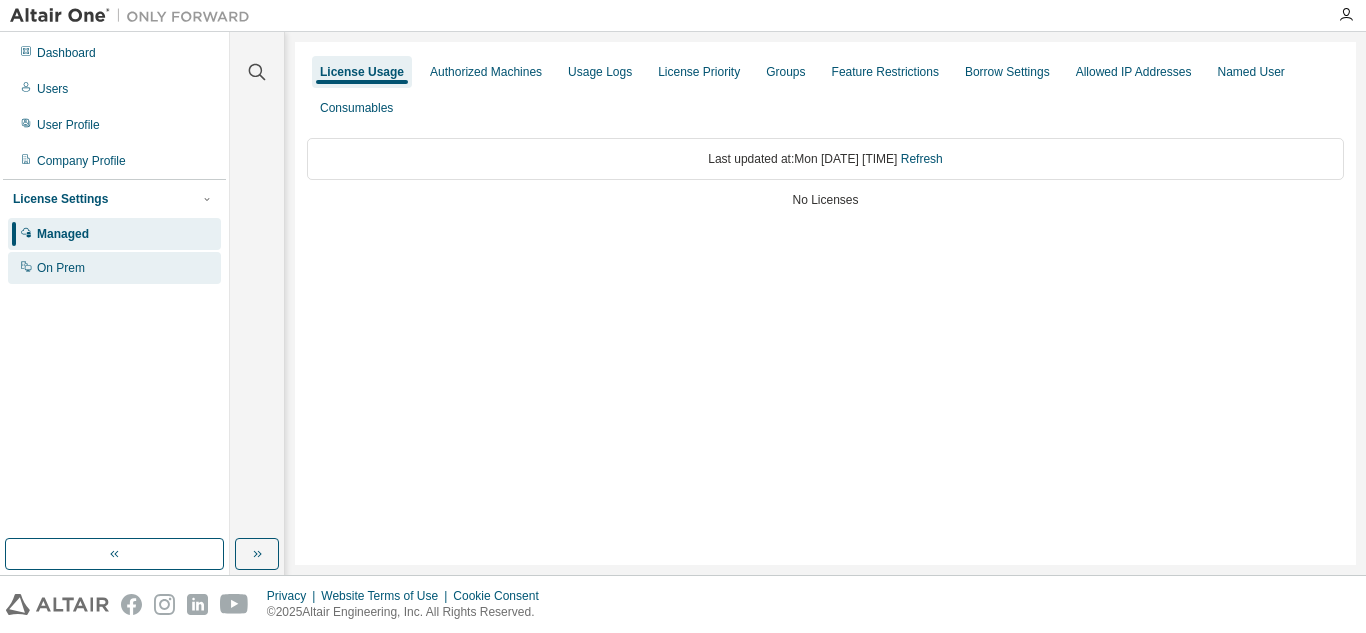 click on "On Prem" at bounding box center (114, 268) 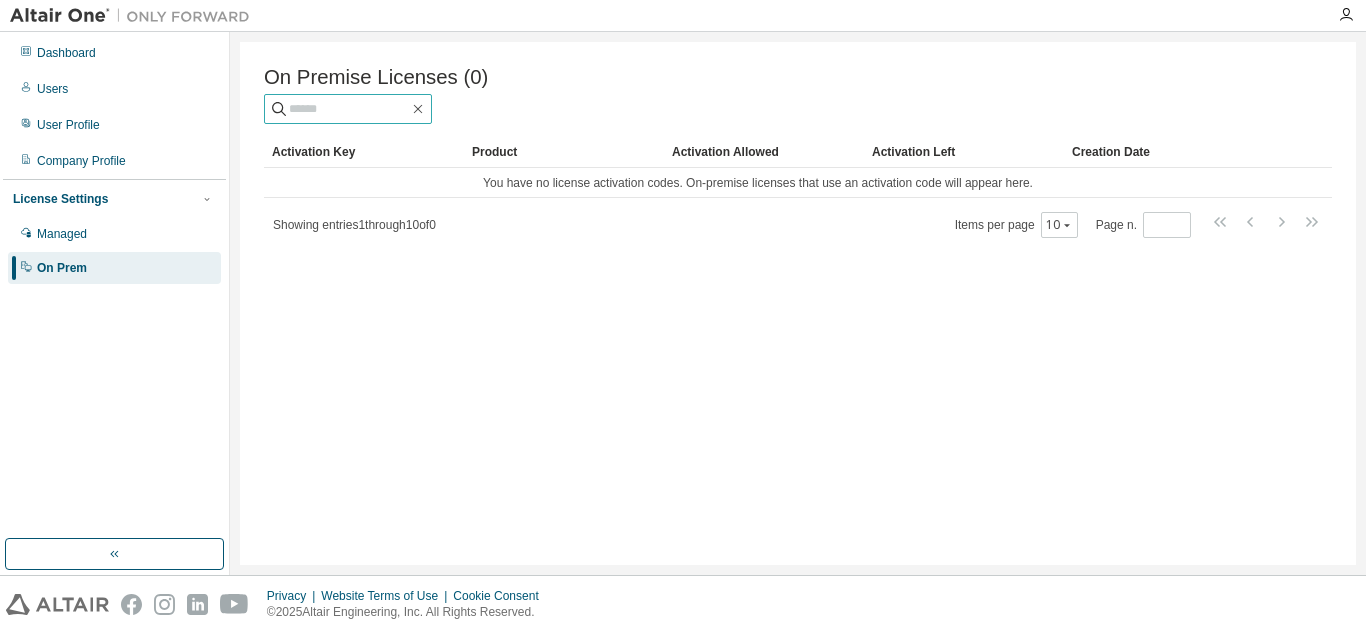 click at bounding box center [349, 109] 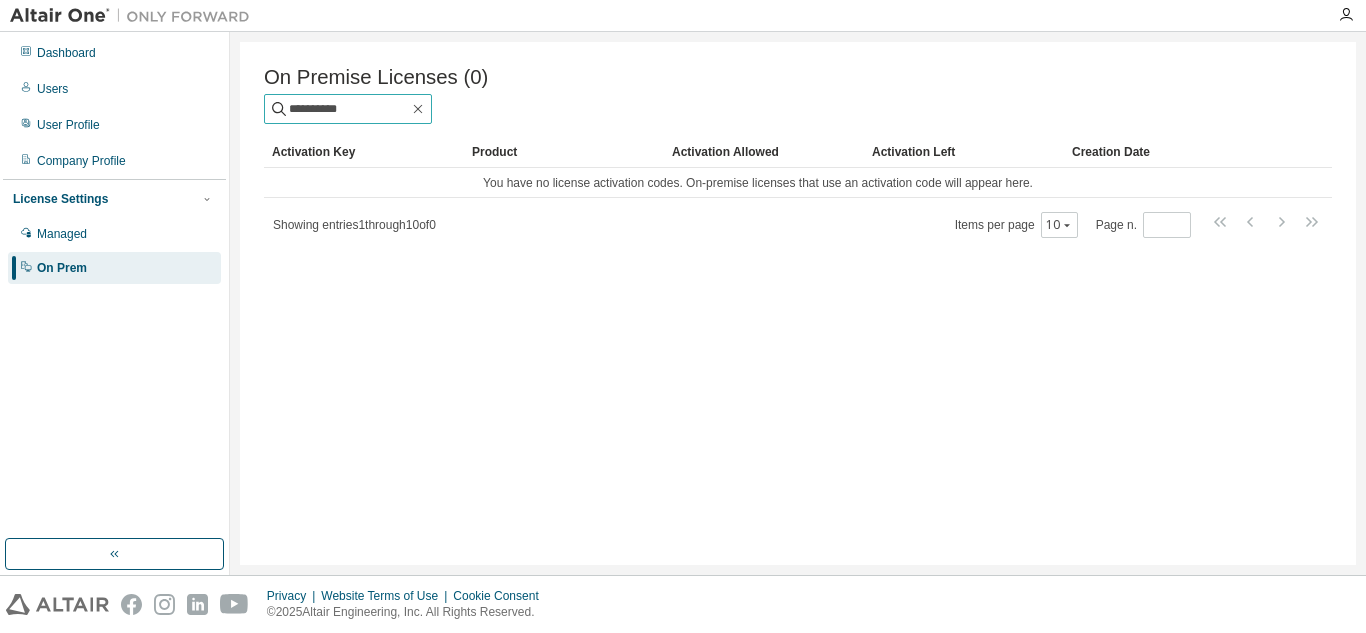 type on "**********" 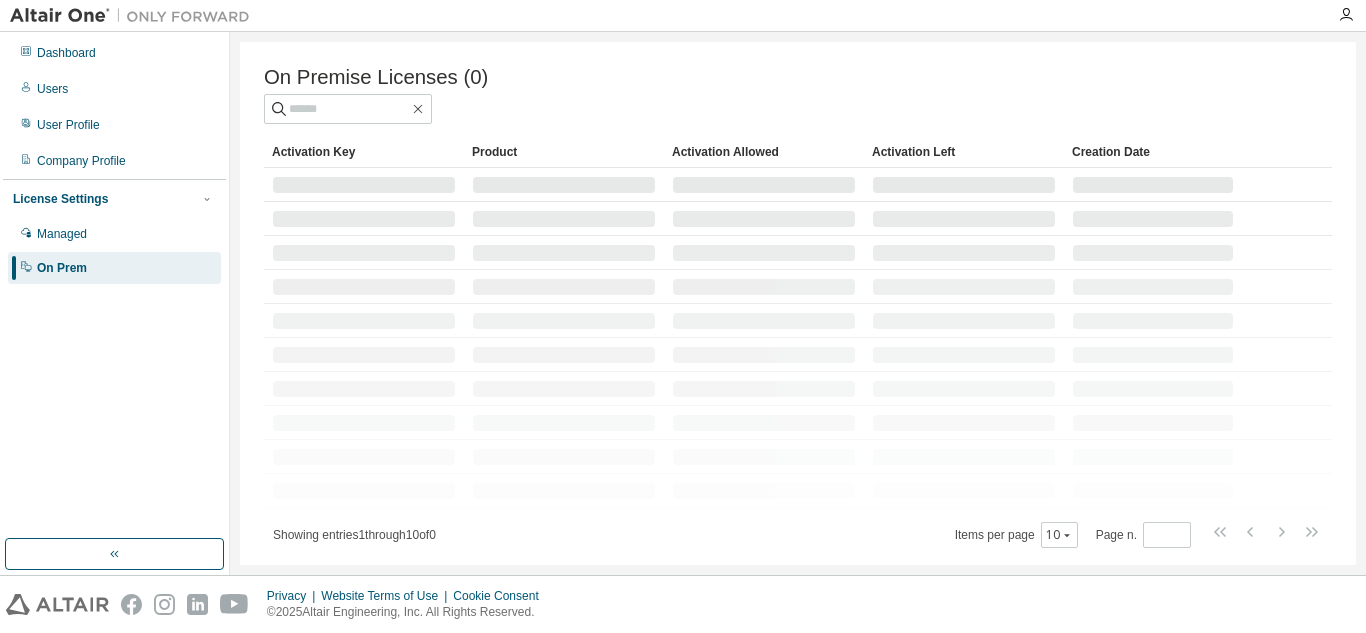 scroll, scrollTop: 0, scrollLeft: 0, axis: both 